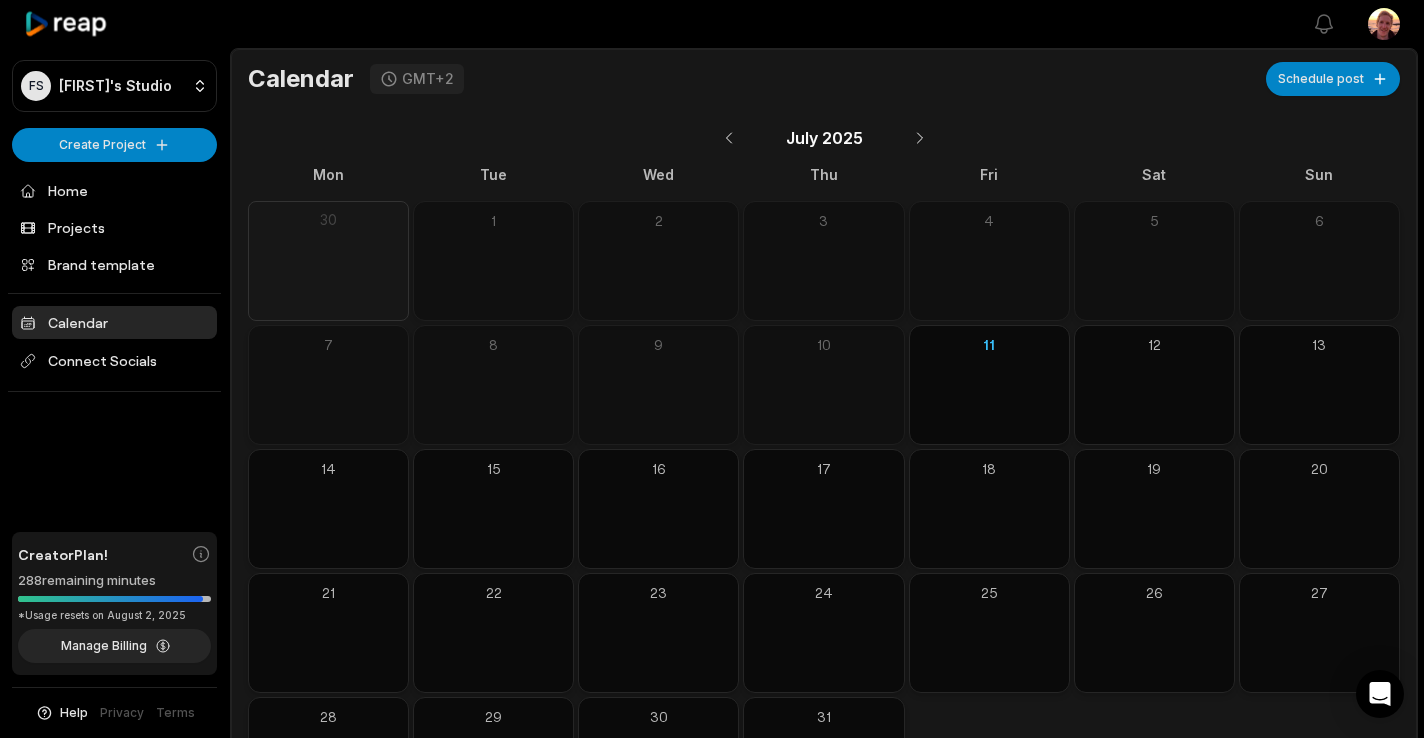 scroll, scrollTop: 0, scrollLeft: 0, axis: both 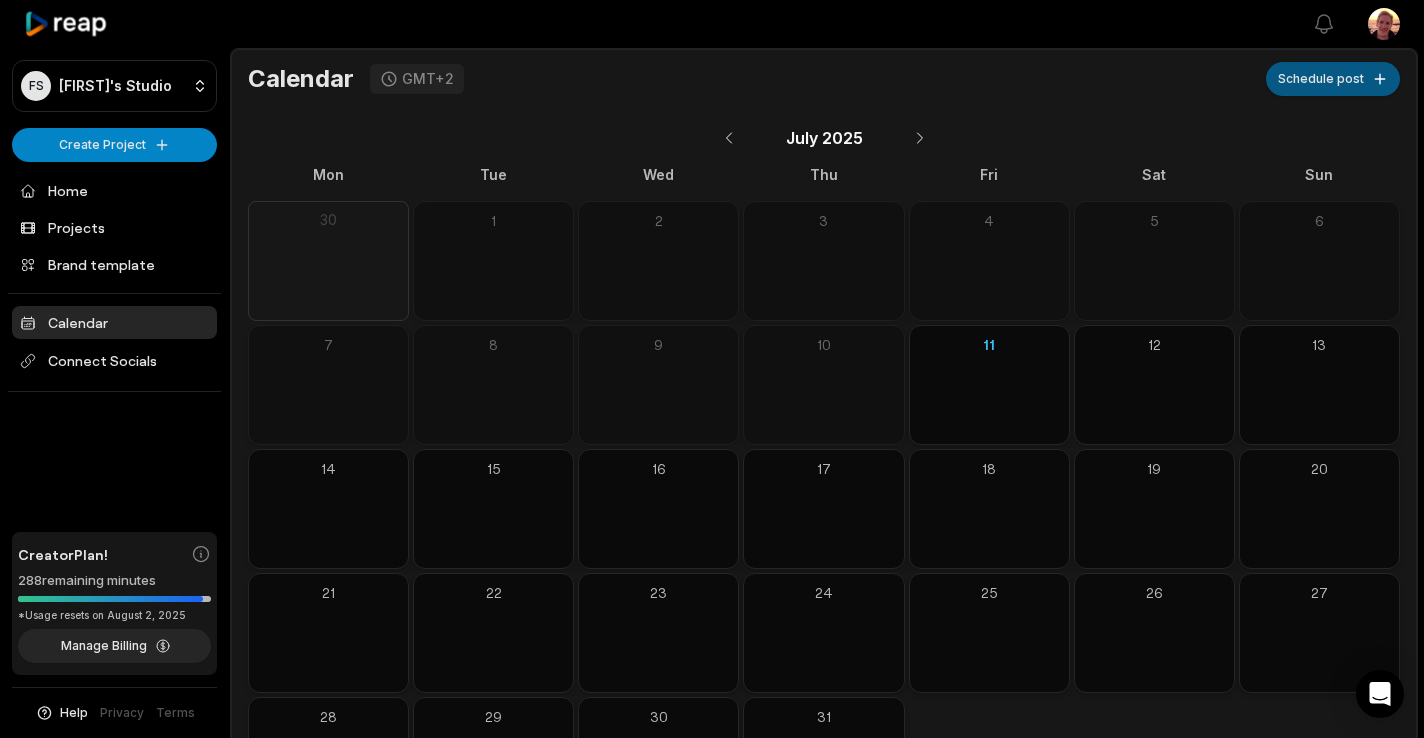click on "Schedule post" at bounding box center (1333, 79) 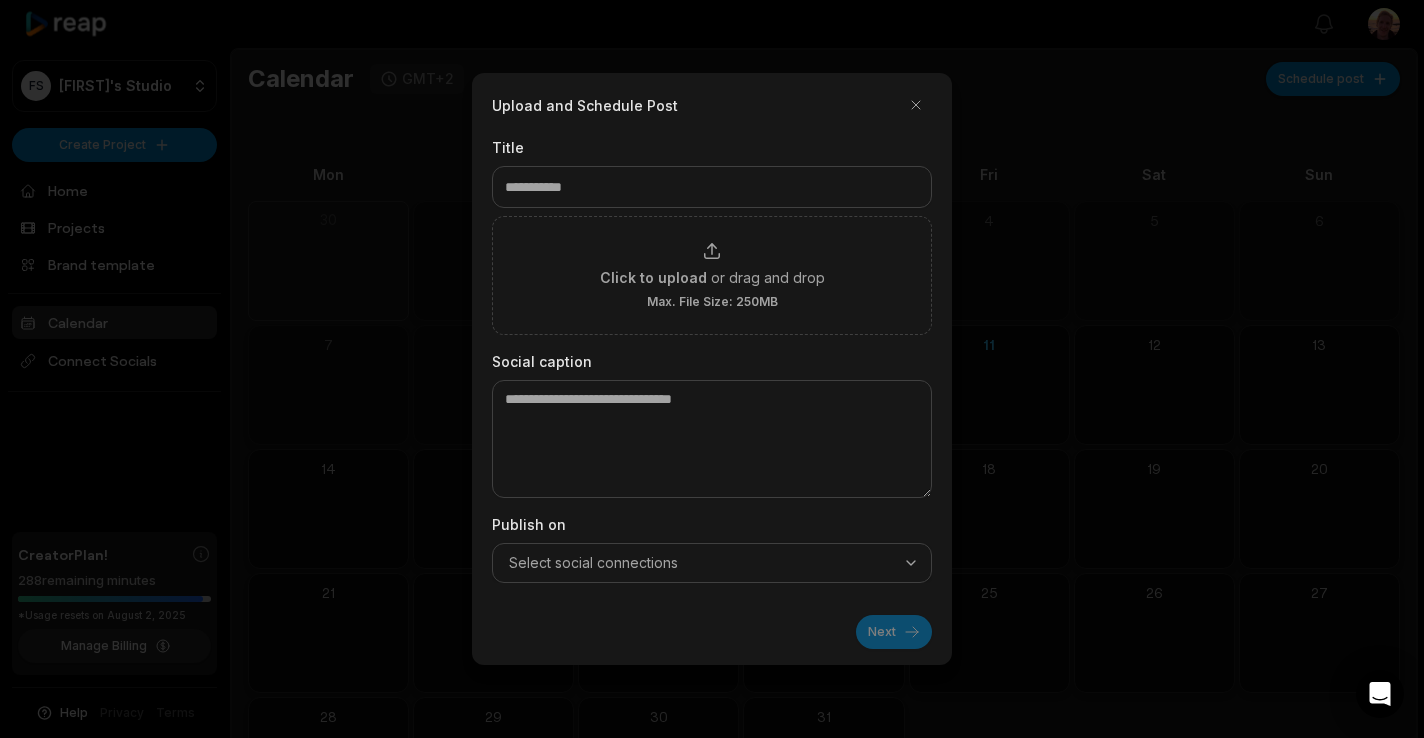 click on "Select social connections" at bounding box center [712, 563] 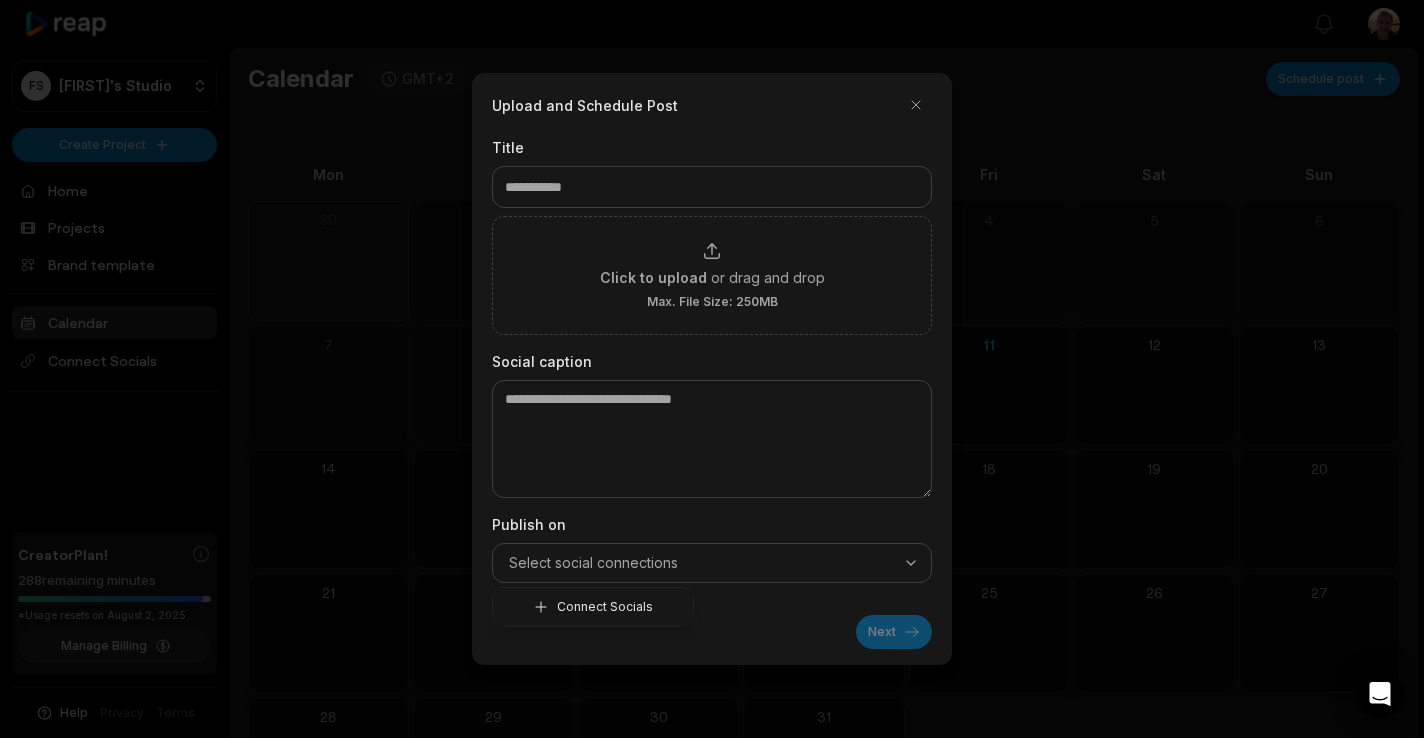 click on "Connect Socials" at bounding box center [605, 607] 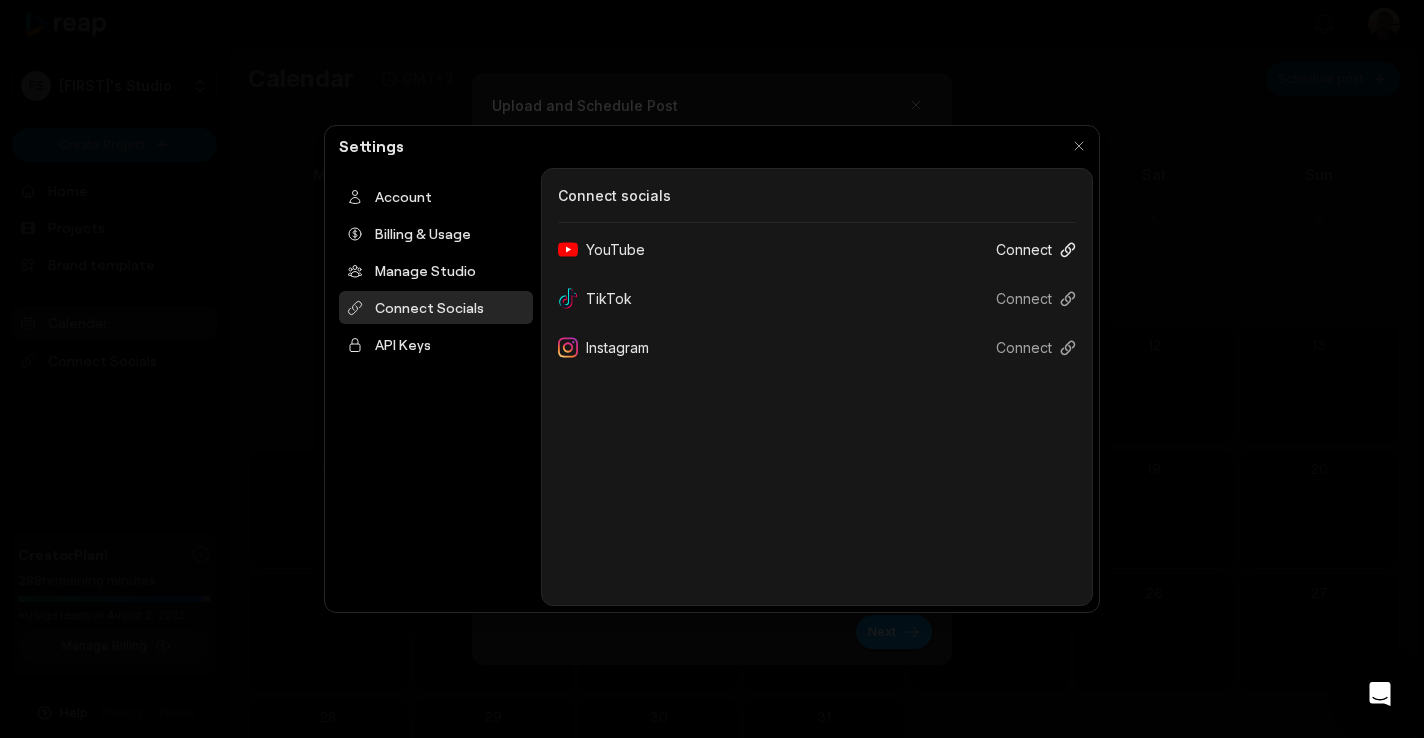 click on "Connect" at bounding box center [1028, 249] 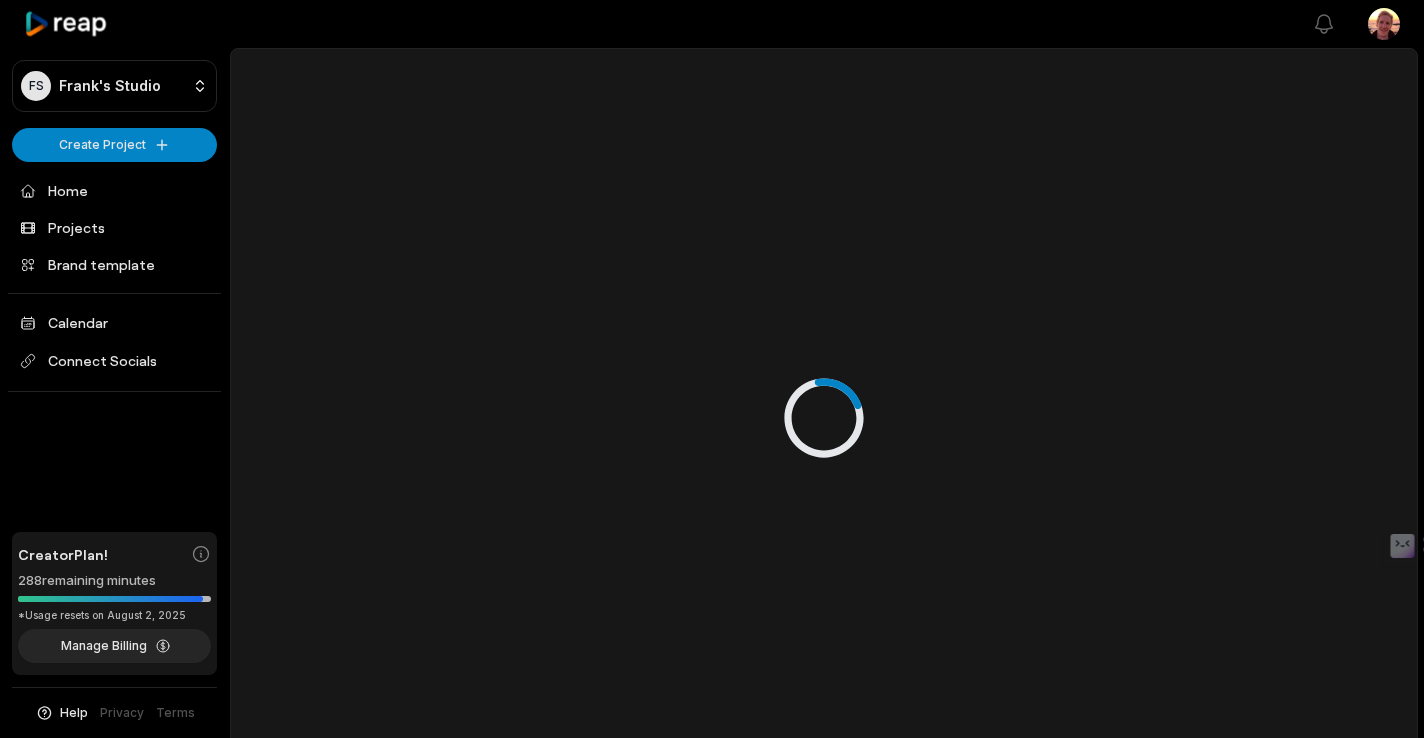 scroll, scrollTop: 0, scrollLeft: 0, axis: both 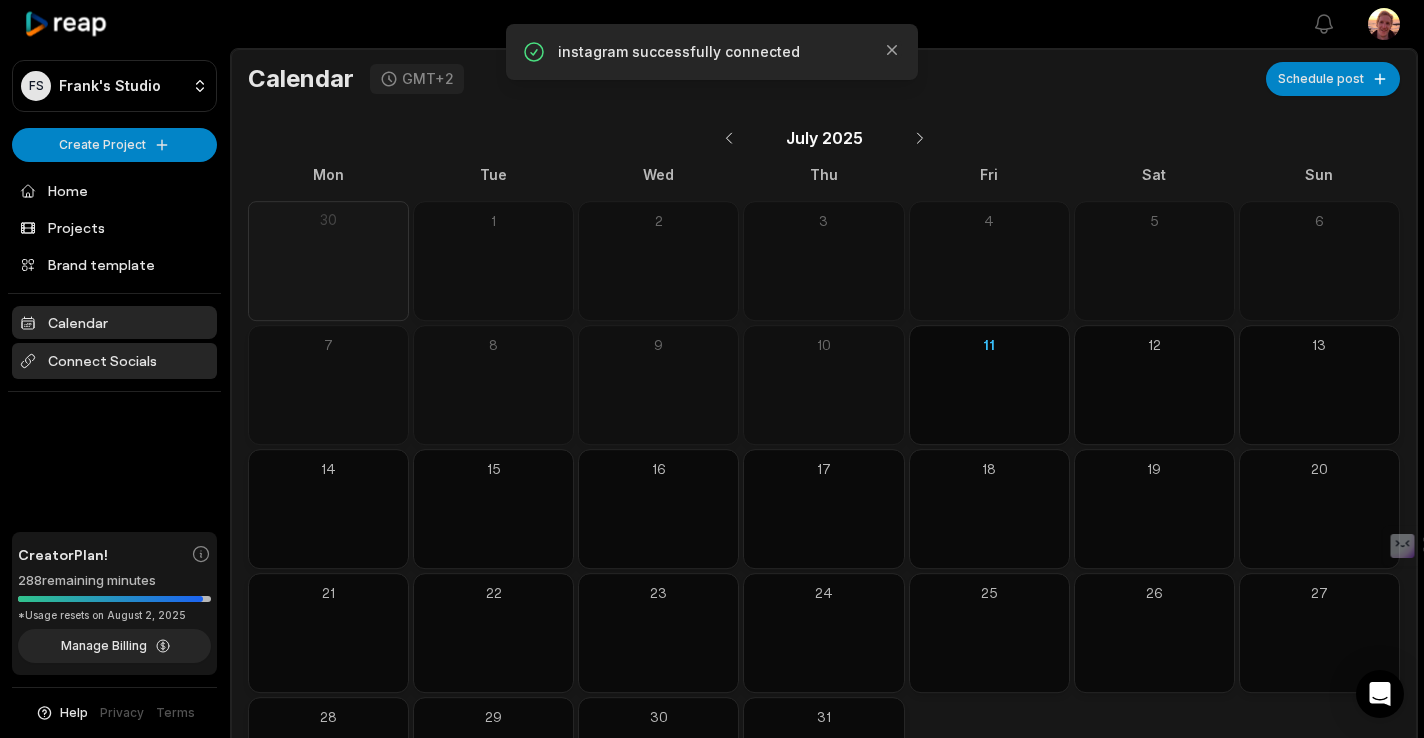 click on "Connect Socials" at bounding box center (114, 361) 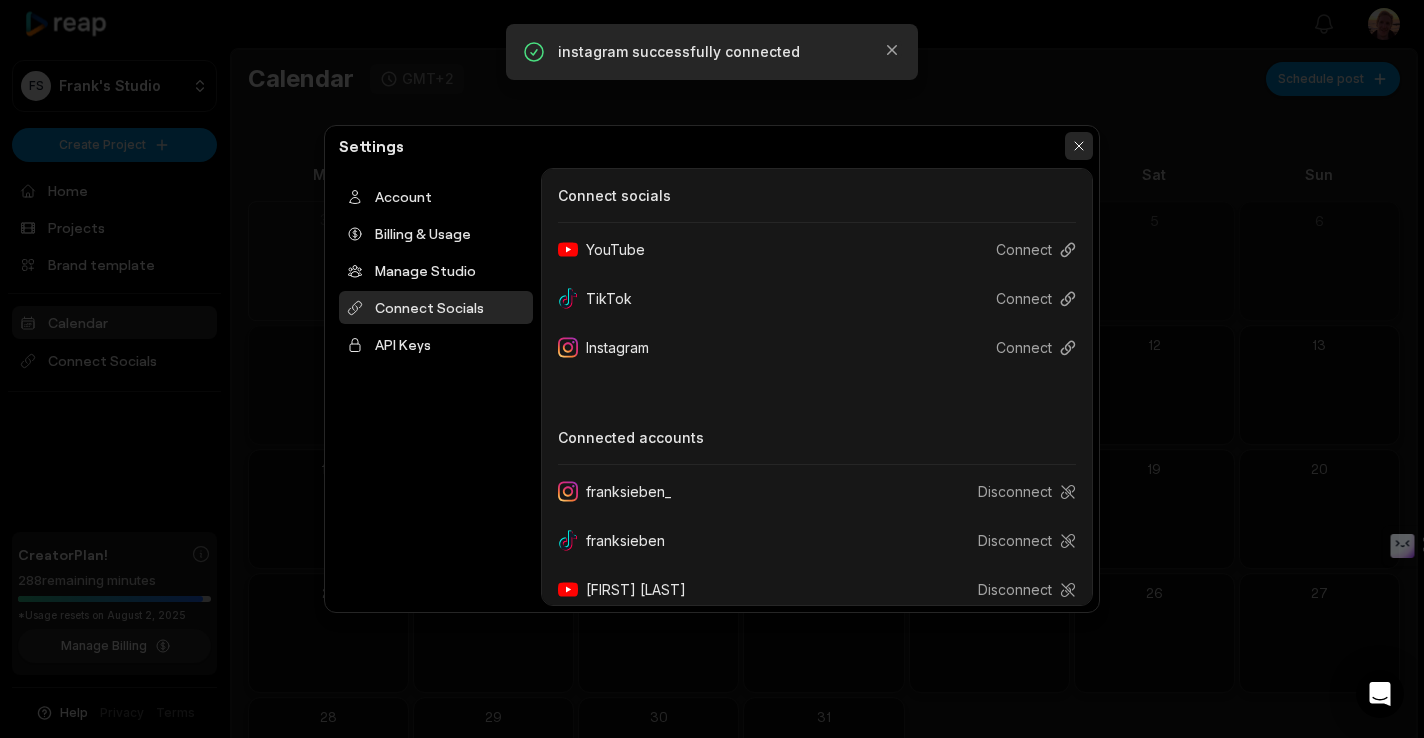 click at bounding box center (1079, 146) 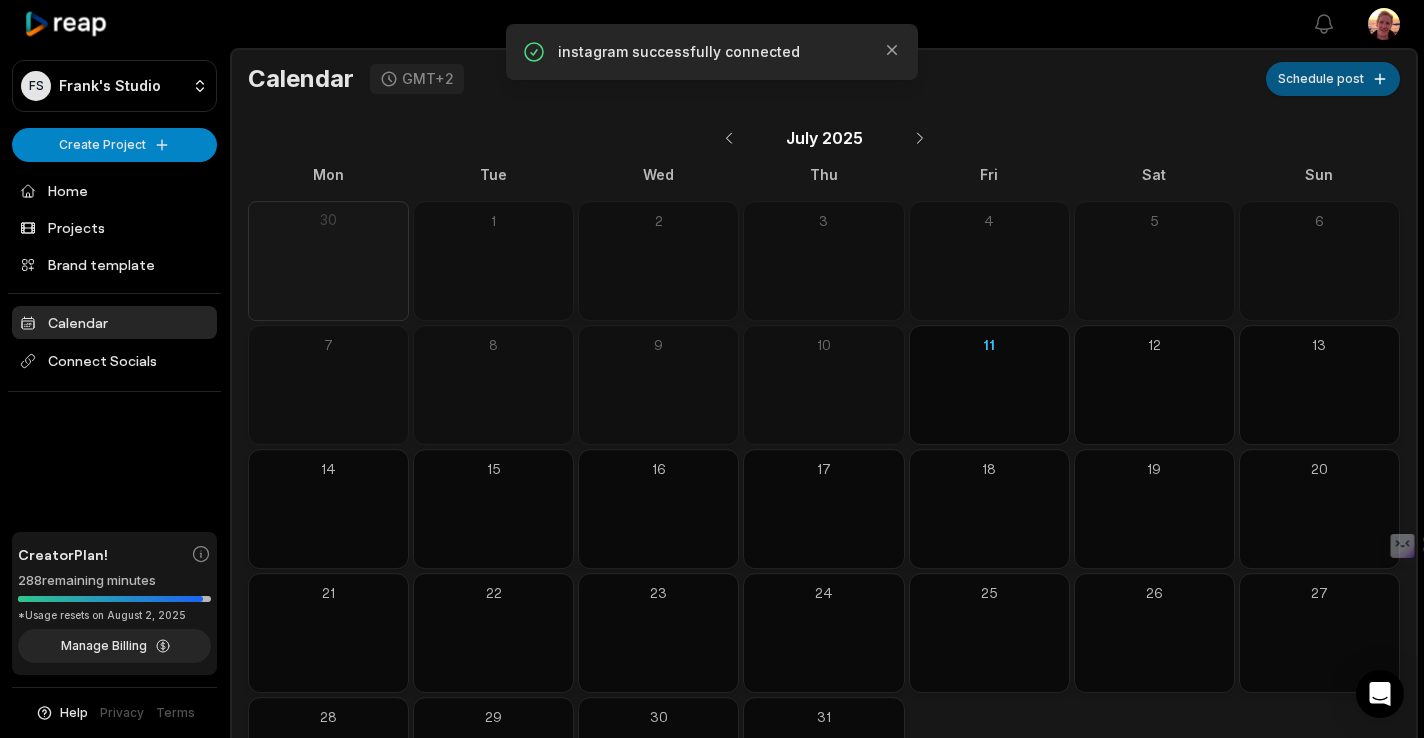 click on "Schedule post" at bounding box center (1333, 79) 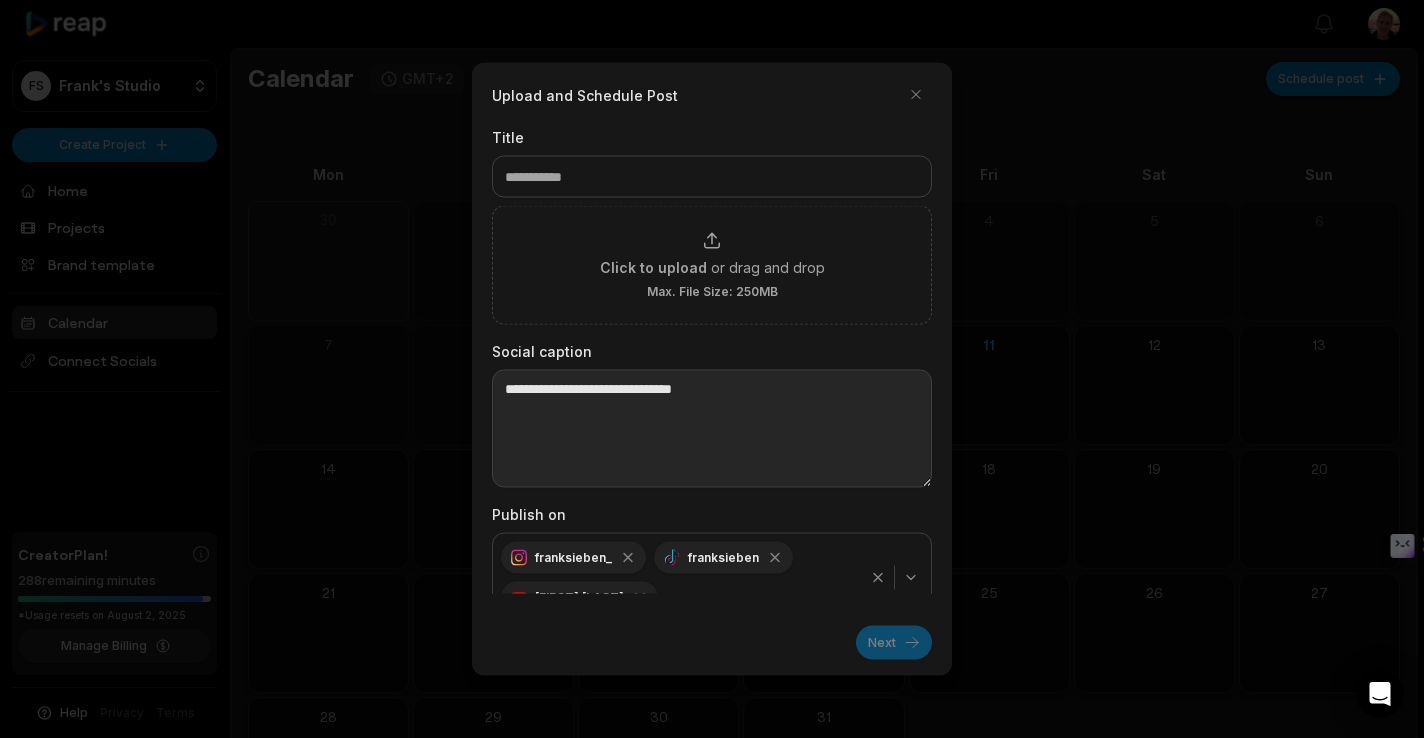 scroll, scrollTop: 7, scrollLeft: 0, axis: vertical 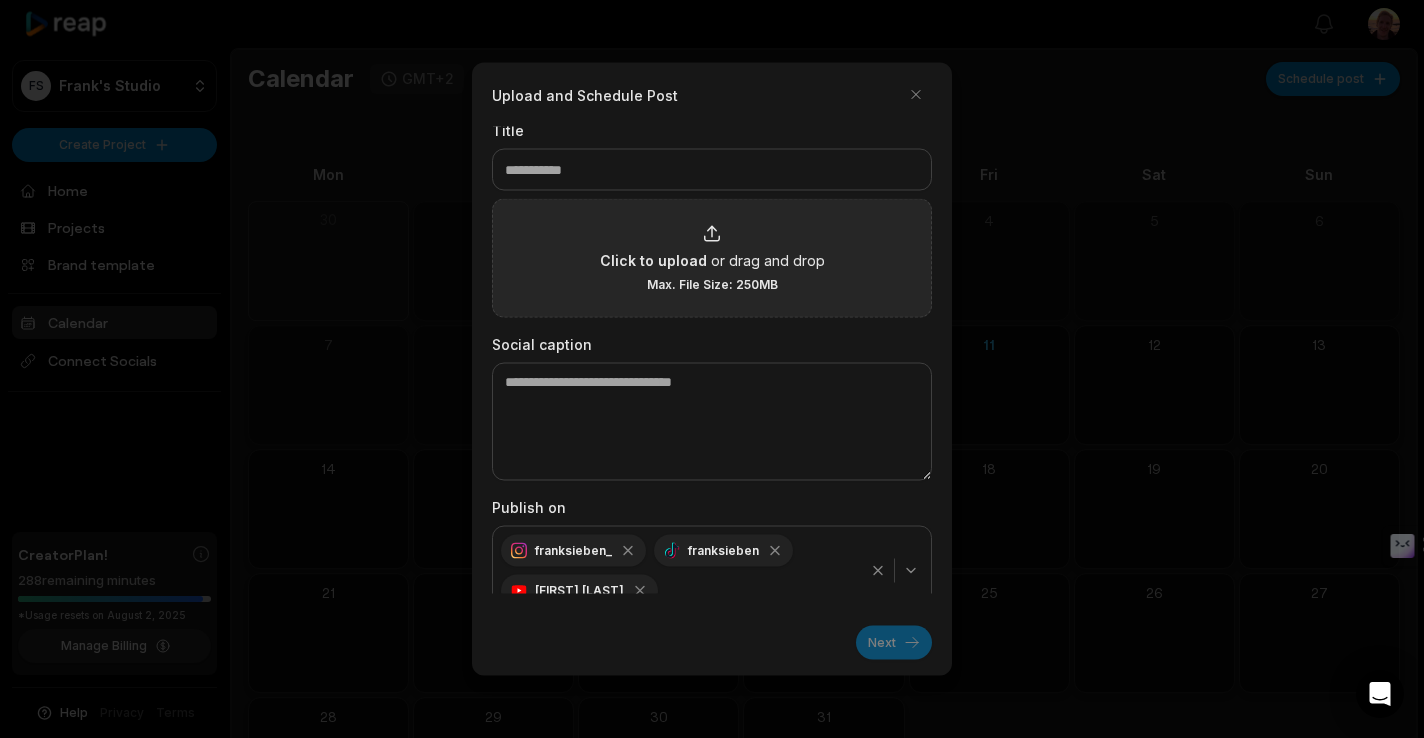 click on "or drag and drop" at bounding box center (768, 260) 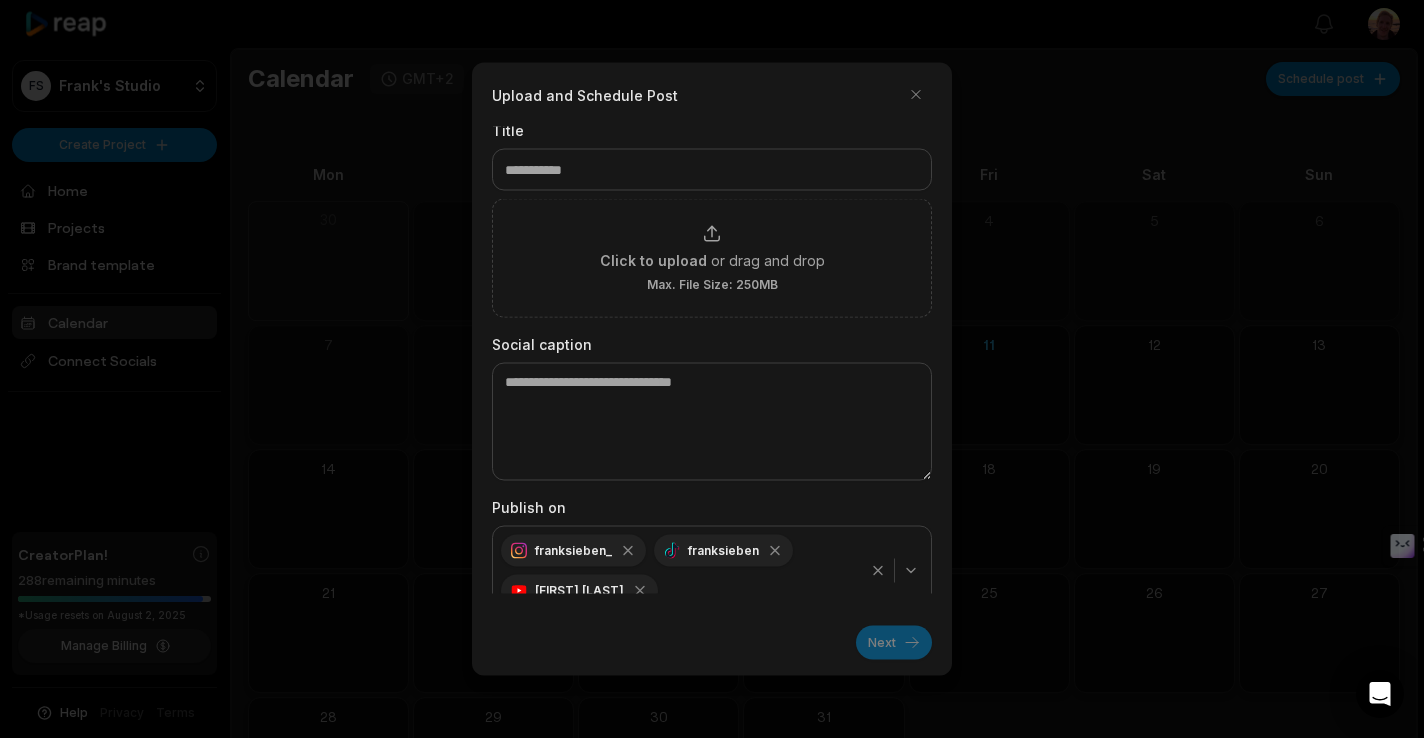 type on "**********" 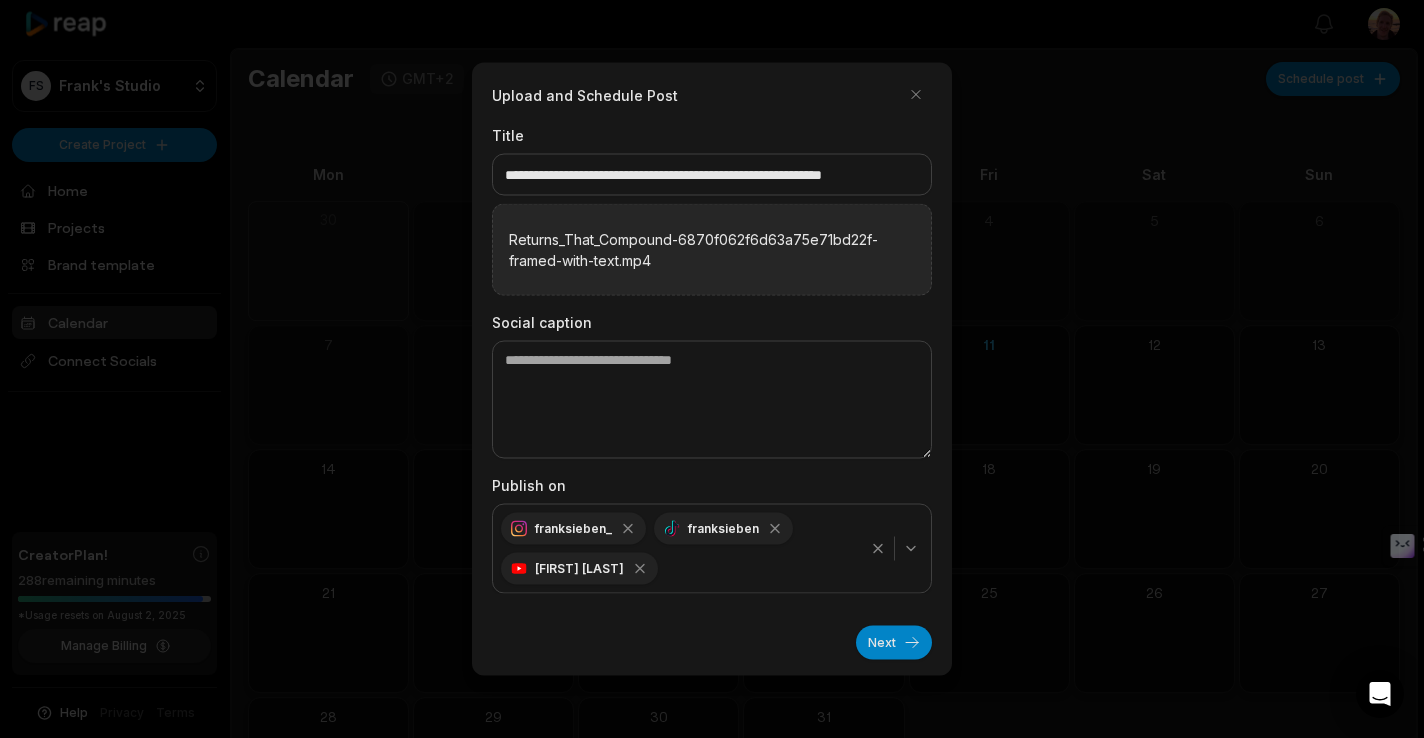 scroll, scrollTop: 2, scrollLeft: 0, axis: vertical 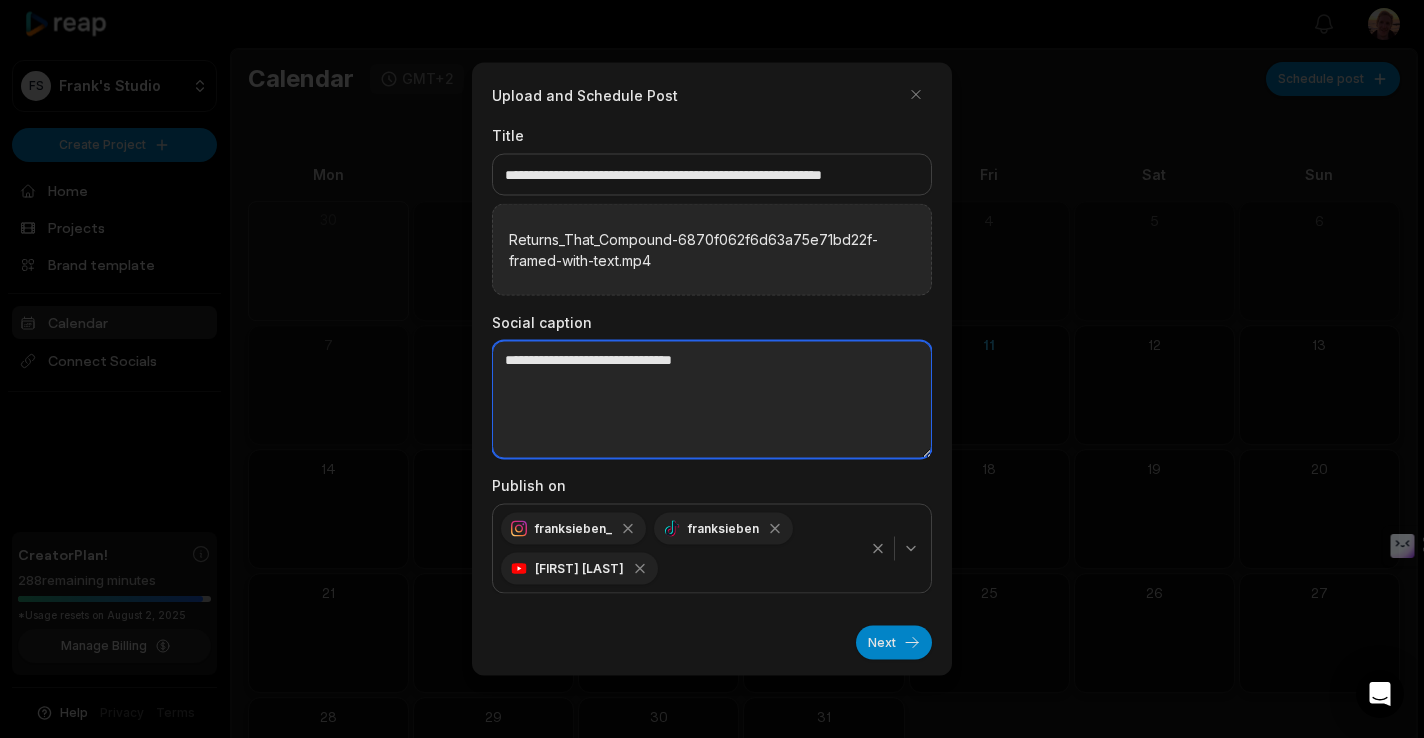 click at bounding box center (712, 400) 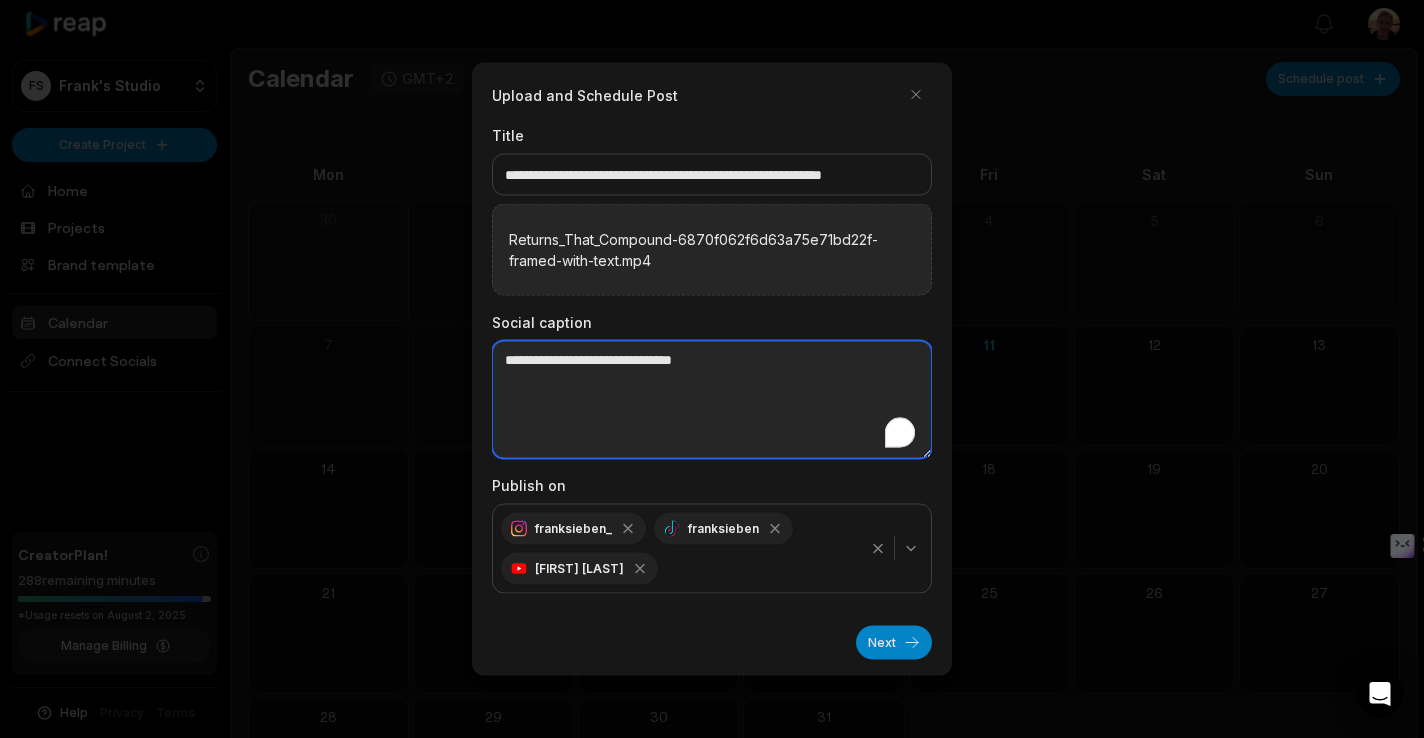 scroll, scrollTop: 2, scrollLeft: 0, axis: vertical 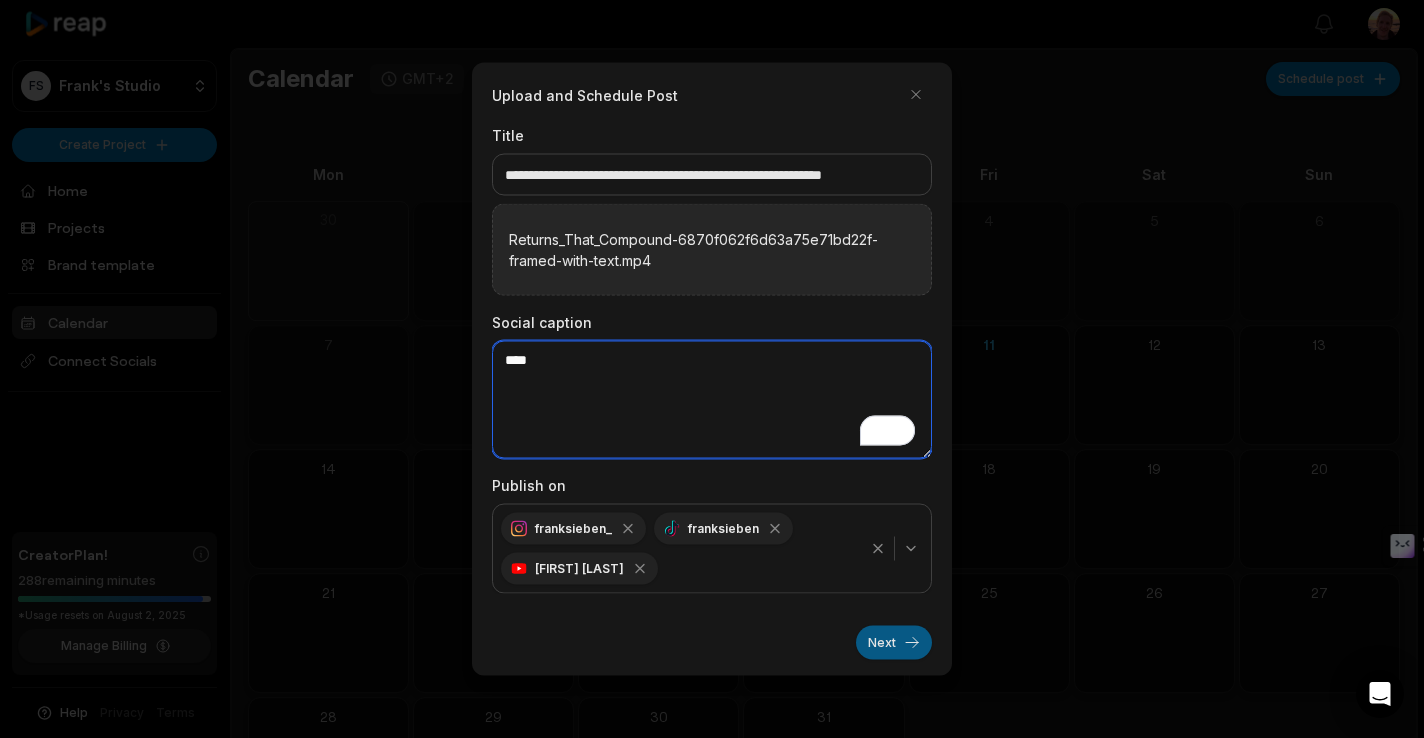 type on "****" 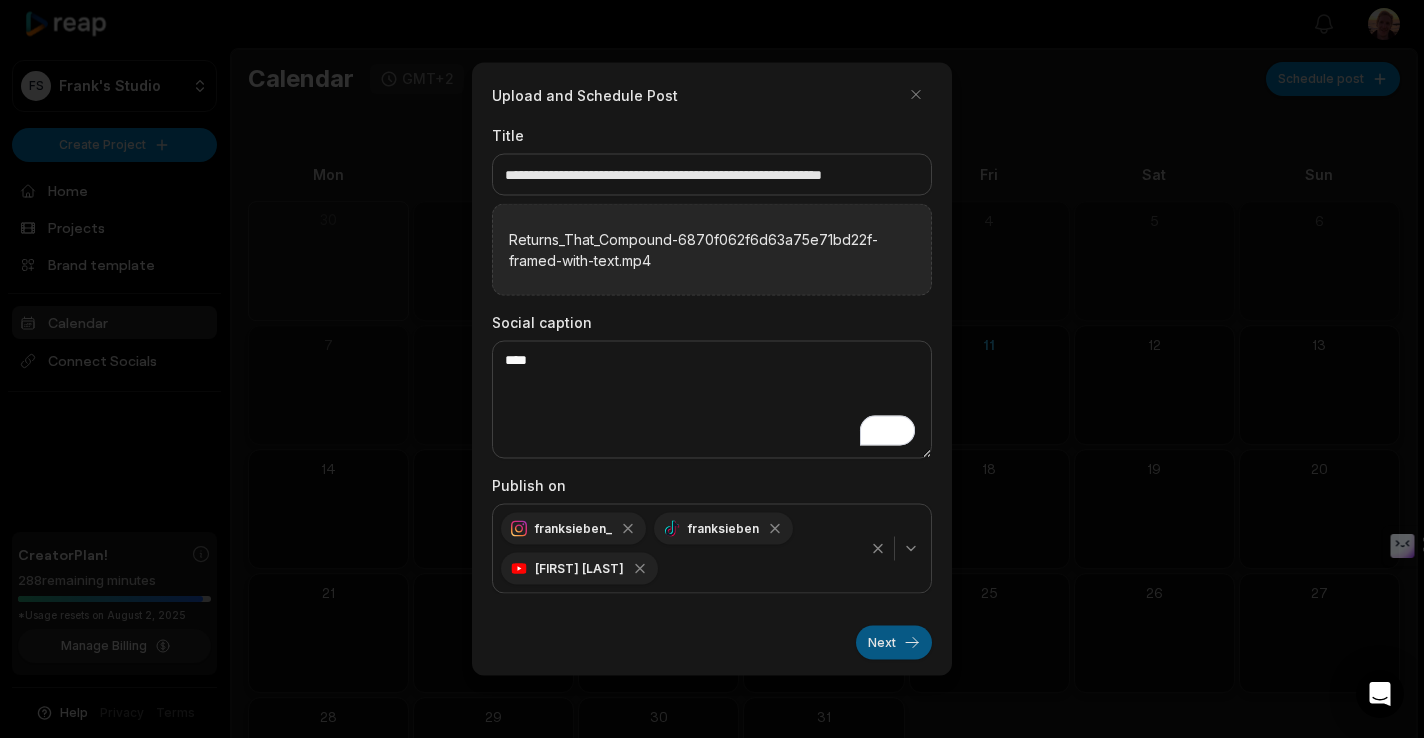 click on "Next" at bounding box center [894, 643] 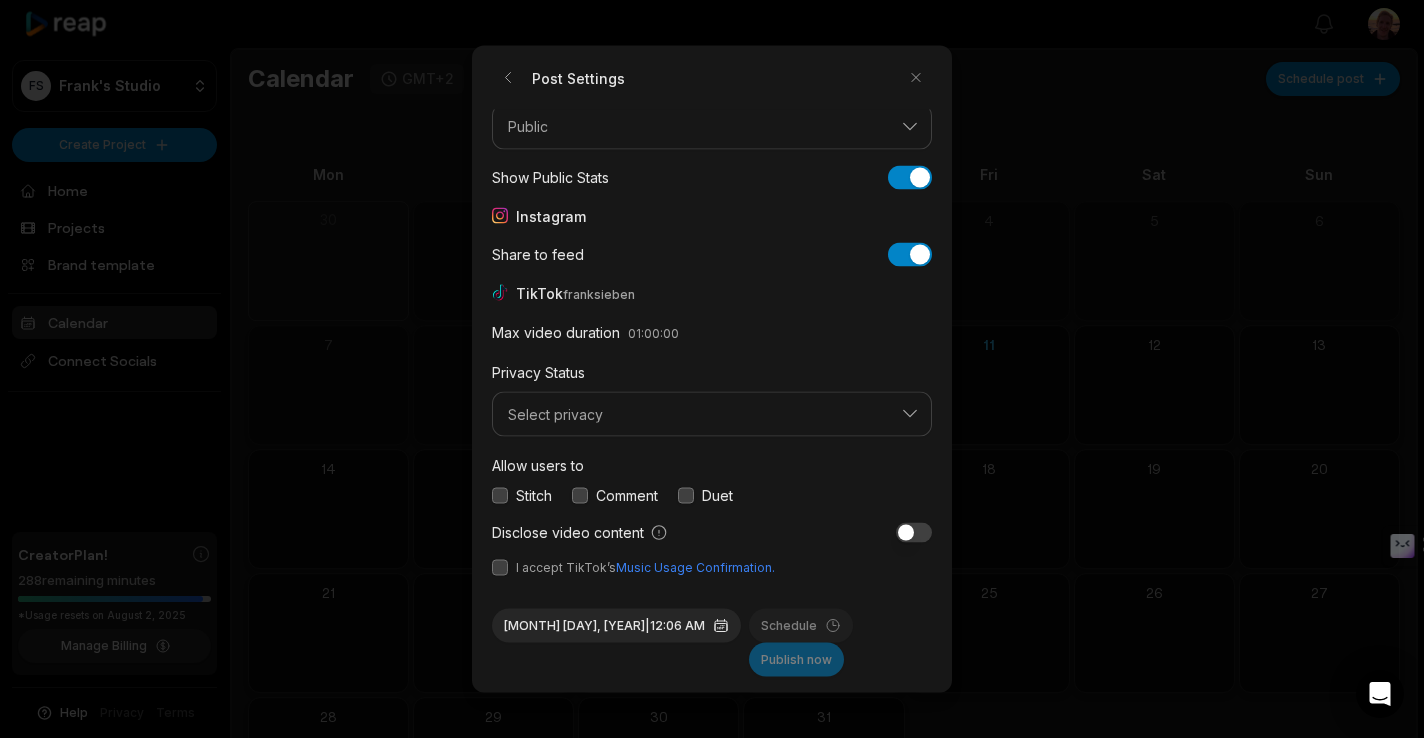 scroll, scrollTop: 0, scrollLeft: 0, axis: both 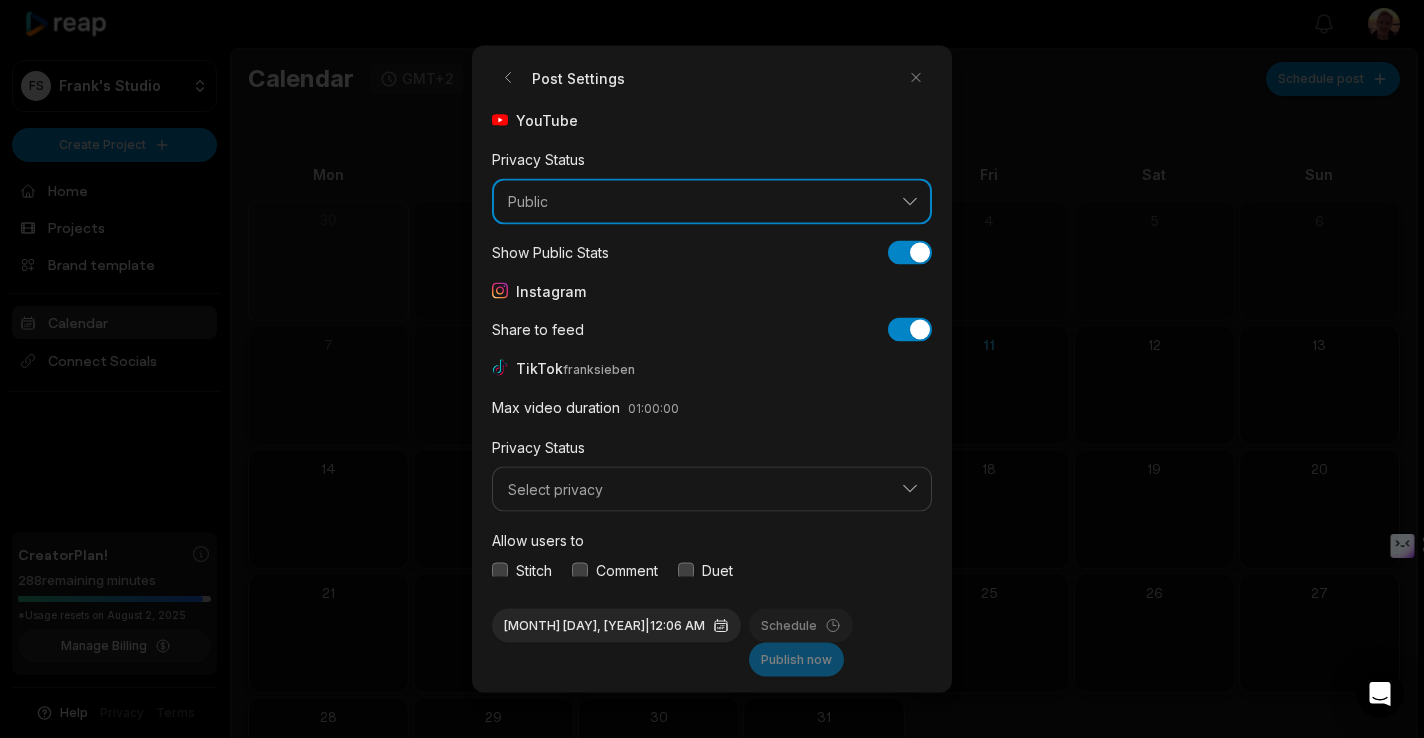 click on "Public" at bounding box center (698, 202) 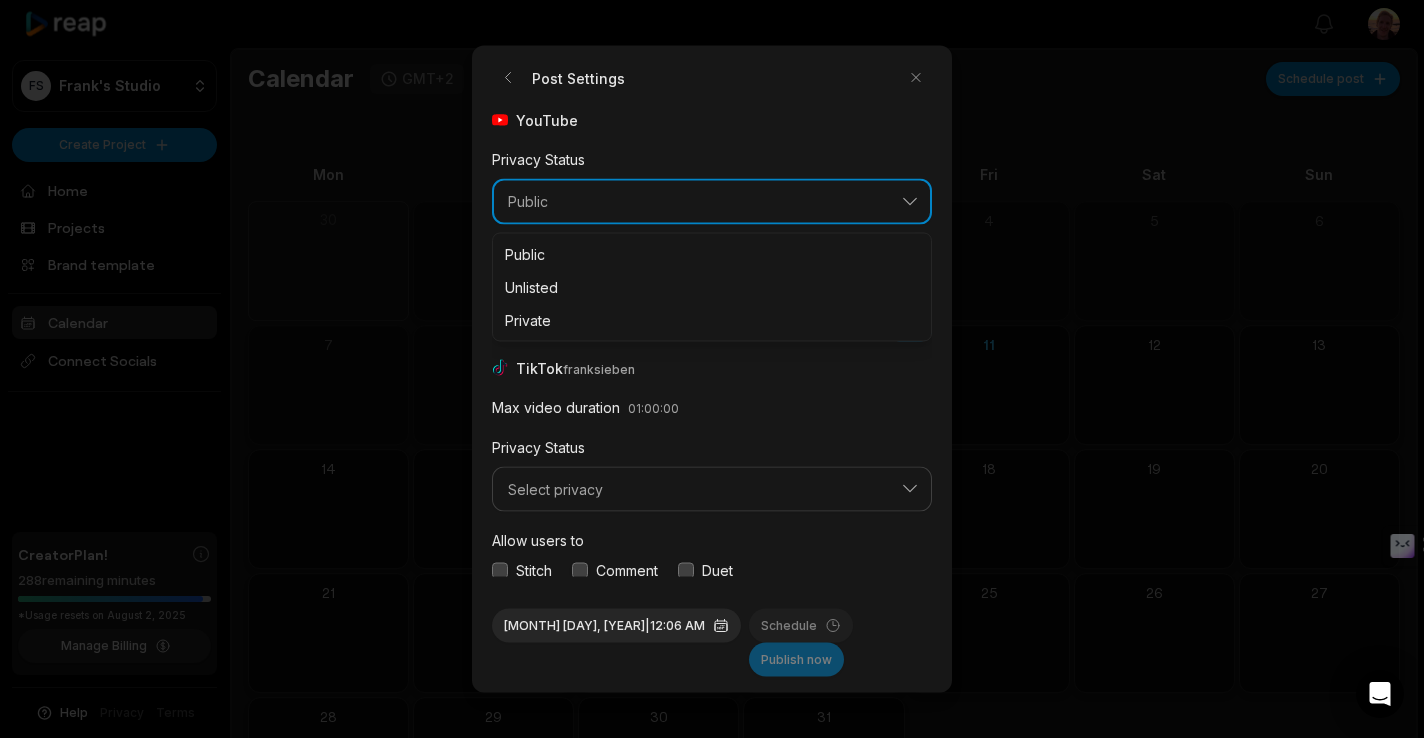 click on "Public" at bounding box center [698, 202] 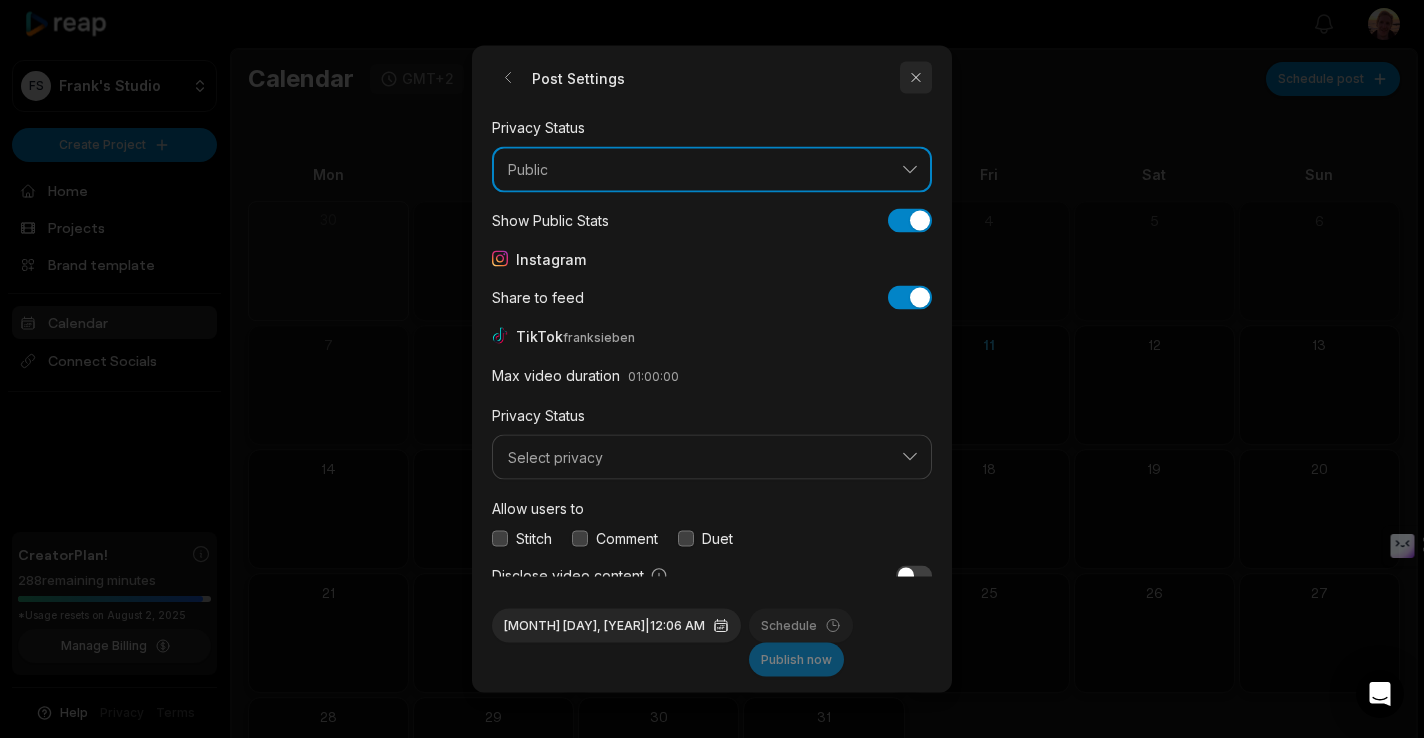 scroll, scrollTop: 31, scrollLeft: 0, axis: vertical 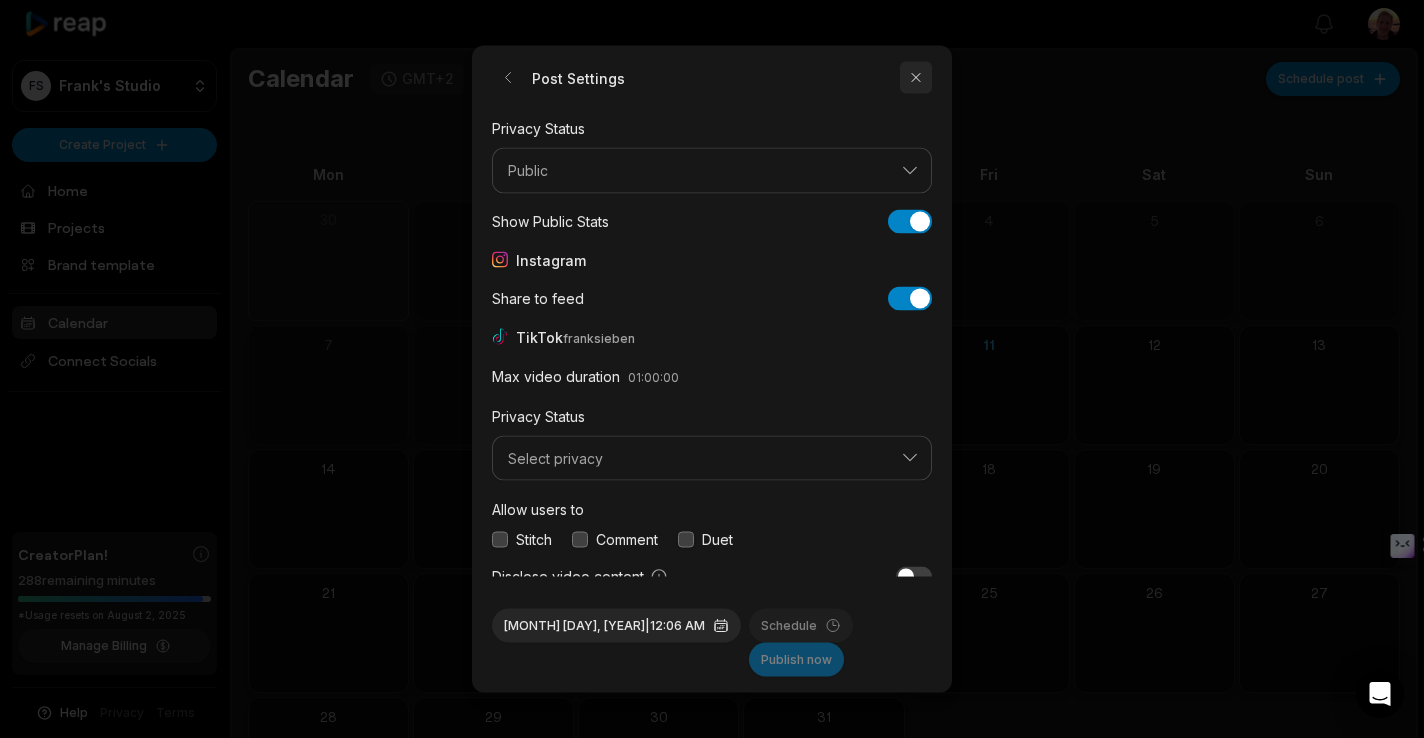 click at bounding box center (916, 78) 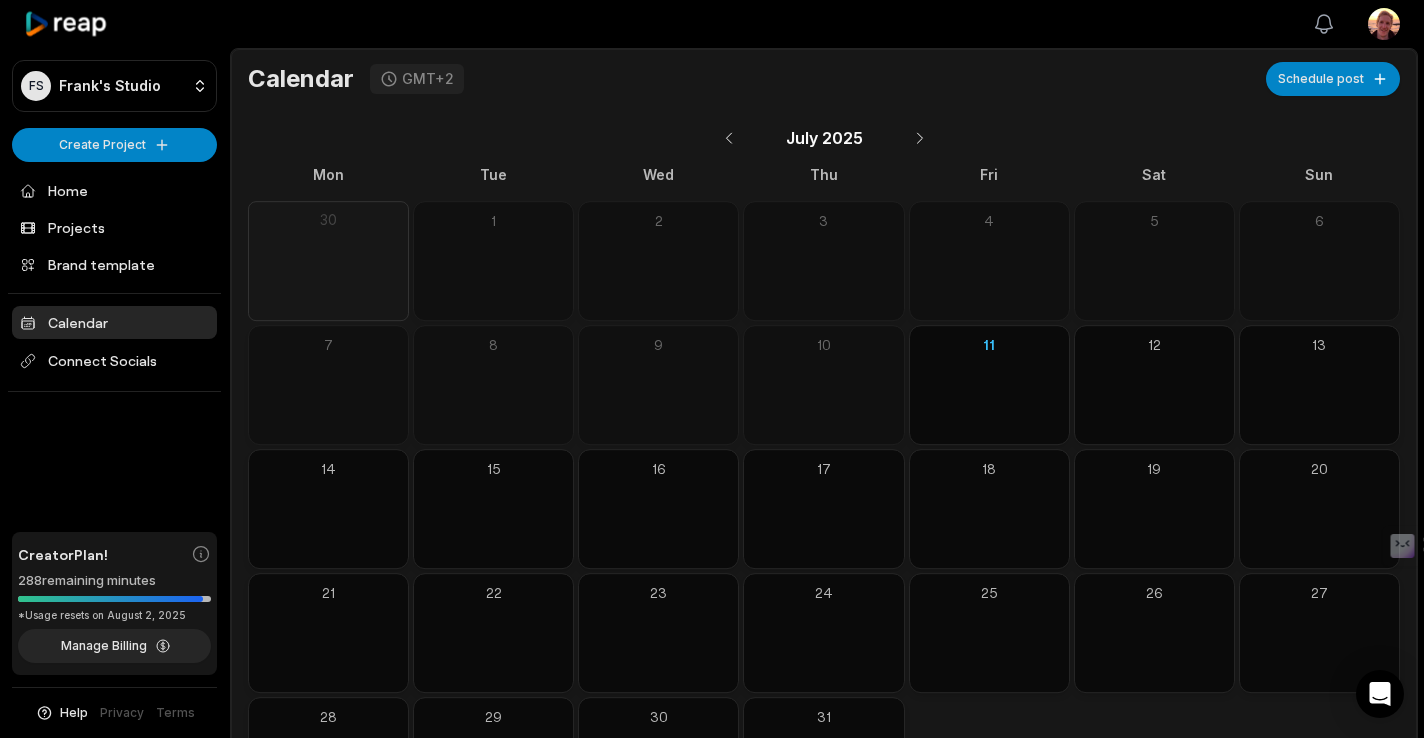 click 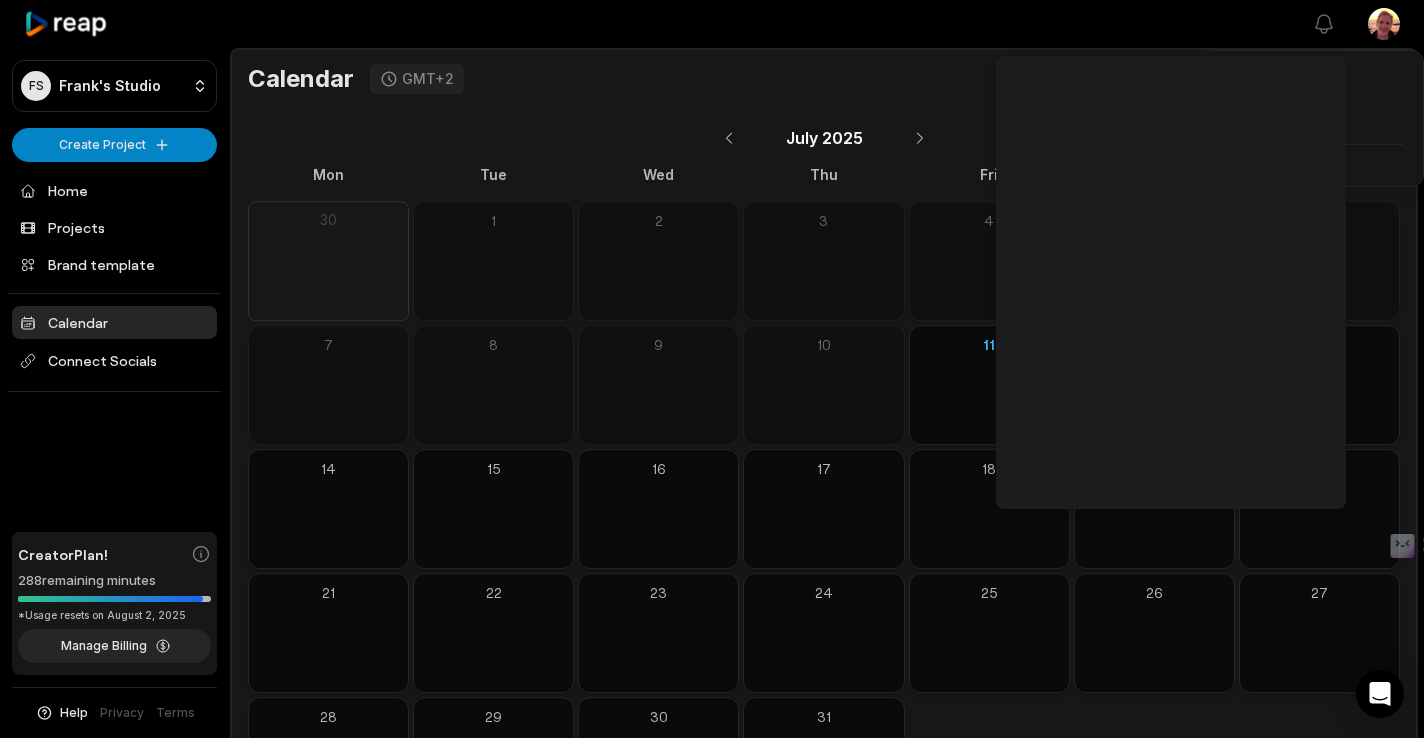 click on "FS Frank's Studio Create Project Home Projects Brand template Calendar Connect Socials Creator Plan! 288 remaining minutes *Usage resets on August 2, 2025 Manage Billing Help Privacy Terms Open sidebar View notifications Open user menu Calendar GMT+2 Schedule post July 2025 Mon Tue Wed Thu Fri Sat Sun 30 1 2 3 4 5 6 7 8 9 10 11 12 13 14 15 16 17 18 19 20 21 22 23 24 25 26 27 28 29 30 31
[FIRST] [LAST] [EMAIL] Settings Sign Out" at bounding box center (712, 369) 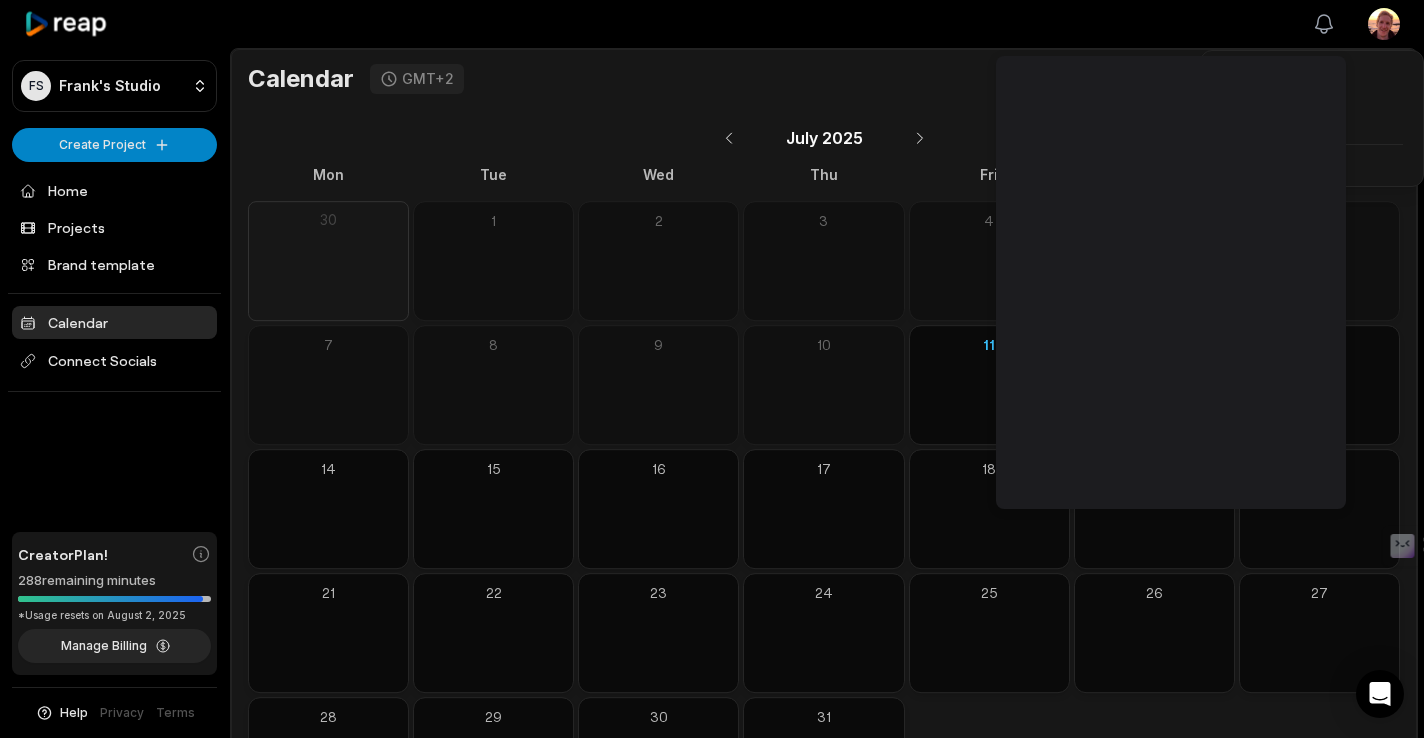 click on "FS Frank's Studio Create Project Home Projects Brand template Calendar Connect Socials Creator Plan! 288 remaining minutes *Usage resets on August 2, 2025 Manage Billing Help Privacy Terms Open sidebar View notifications Open user menu Calendar GMT+2 Schedule post July 2025 Mon Tue Wed Thu Fri Sat Sun 30 1 2 3 4 5 6 7 8 9 10 11 12 13 14 15 16 17 18 19 20 21 22 23 24 25 26 27 28 29 30 31
[FIRST] [LAST] [EMAIL] Settings Sign Out" at bounding box center (712, 369) 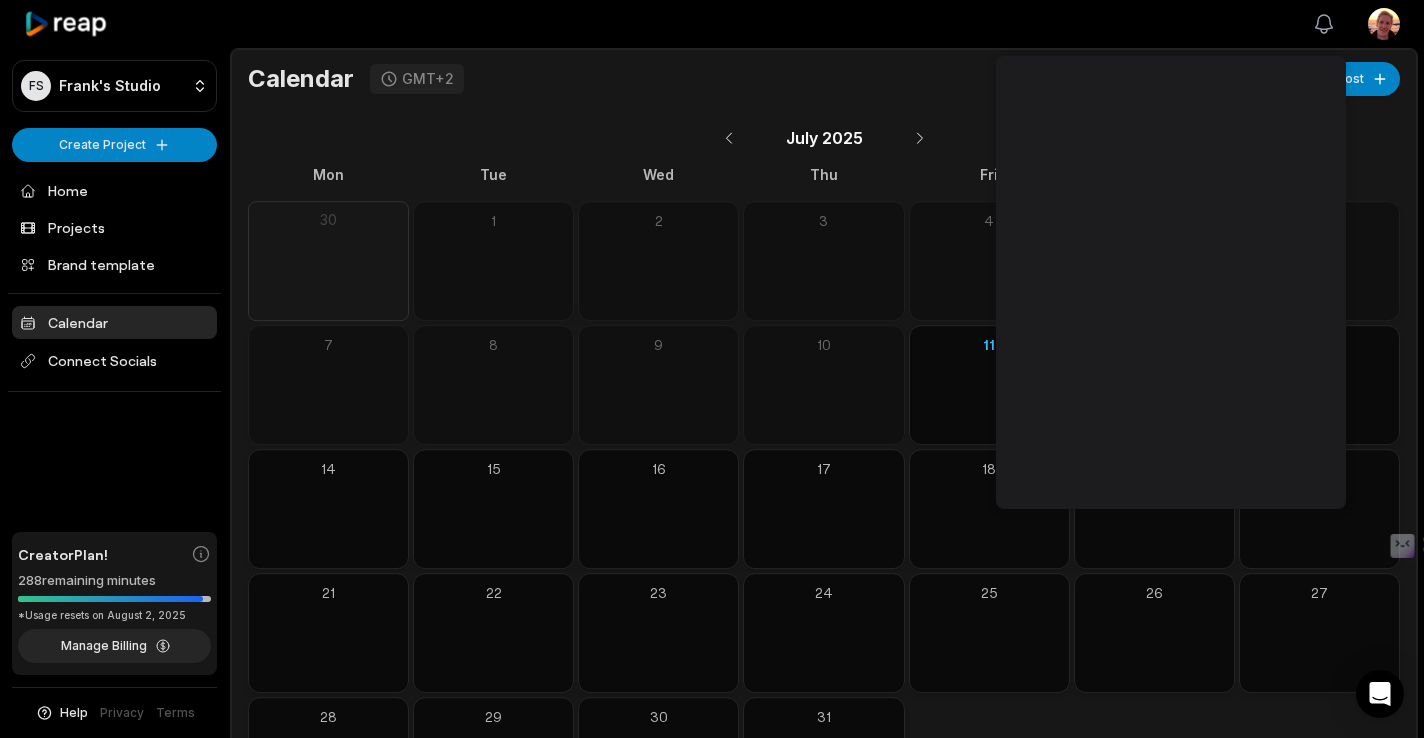 click 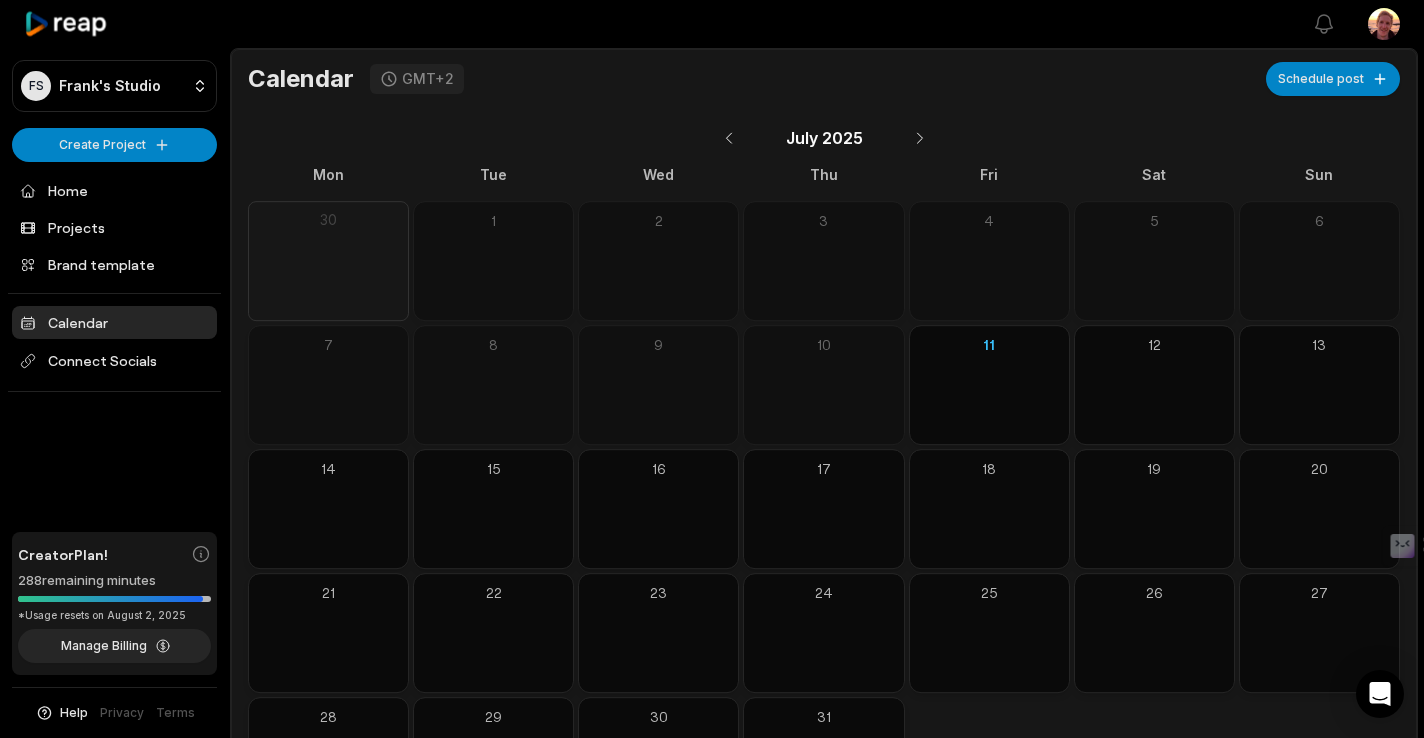 click on "FS Frank's Studio Create Project Home Projects Brand template Calendar Connect Socials Creator Plan! 288 remaining minutes *Usage resets on August 2, 2025 Manage Billing Help Privacy Terms Open sidebar View notifications Open user menu Calendar GMT+2 Schedule post July 2025 Mon Tue Wed Thu Fri Sat Sun 30 1 2 3 4 5 6 7 8 9 10 11 12 13 14 15 16 17 18 19 20 21 22 23 24 25 26 27 28 29 30 31" at bounding box center [712, 369] 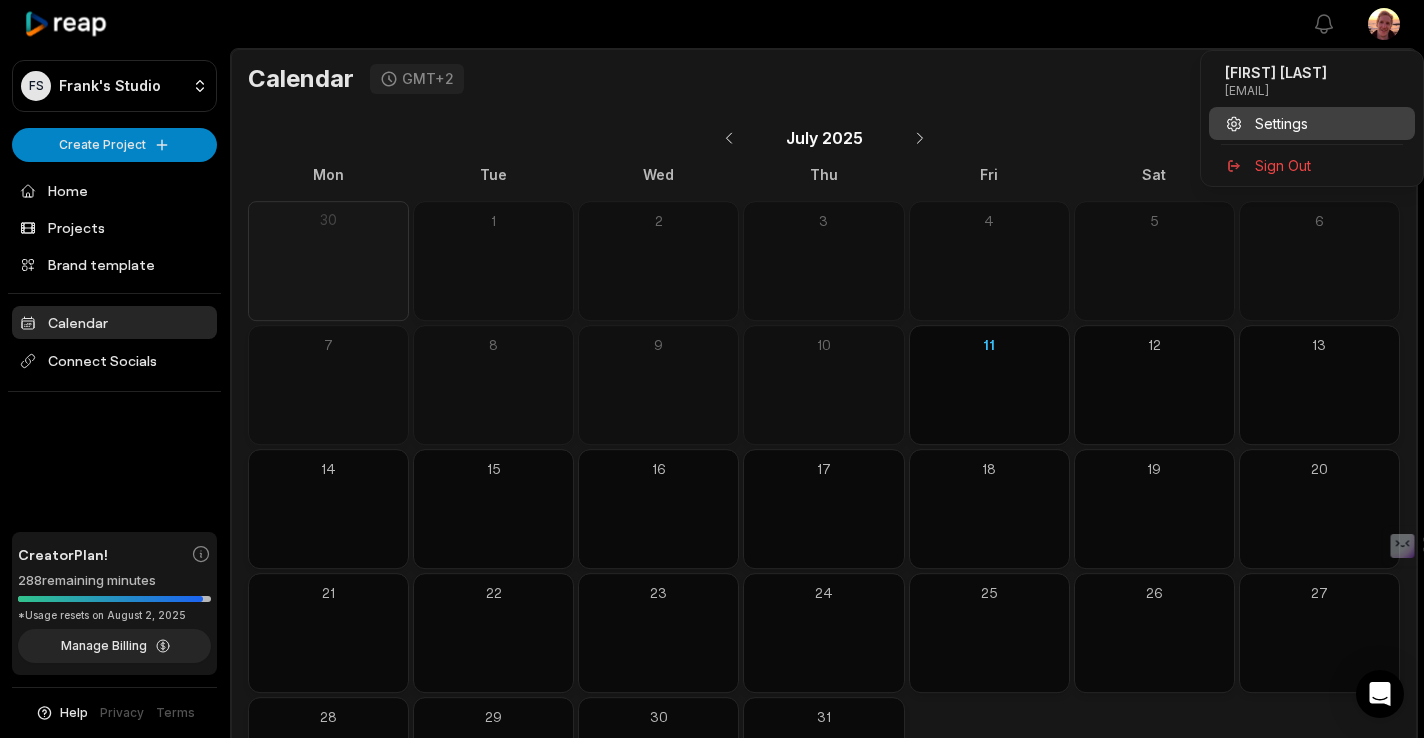 click on "Settings" at bounding box center [1281, 123] 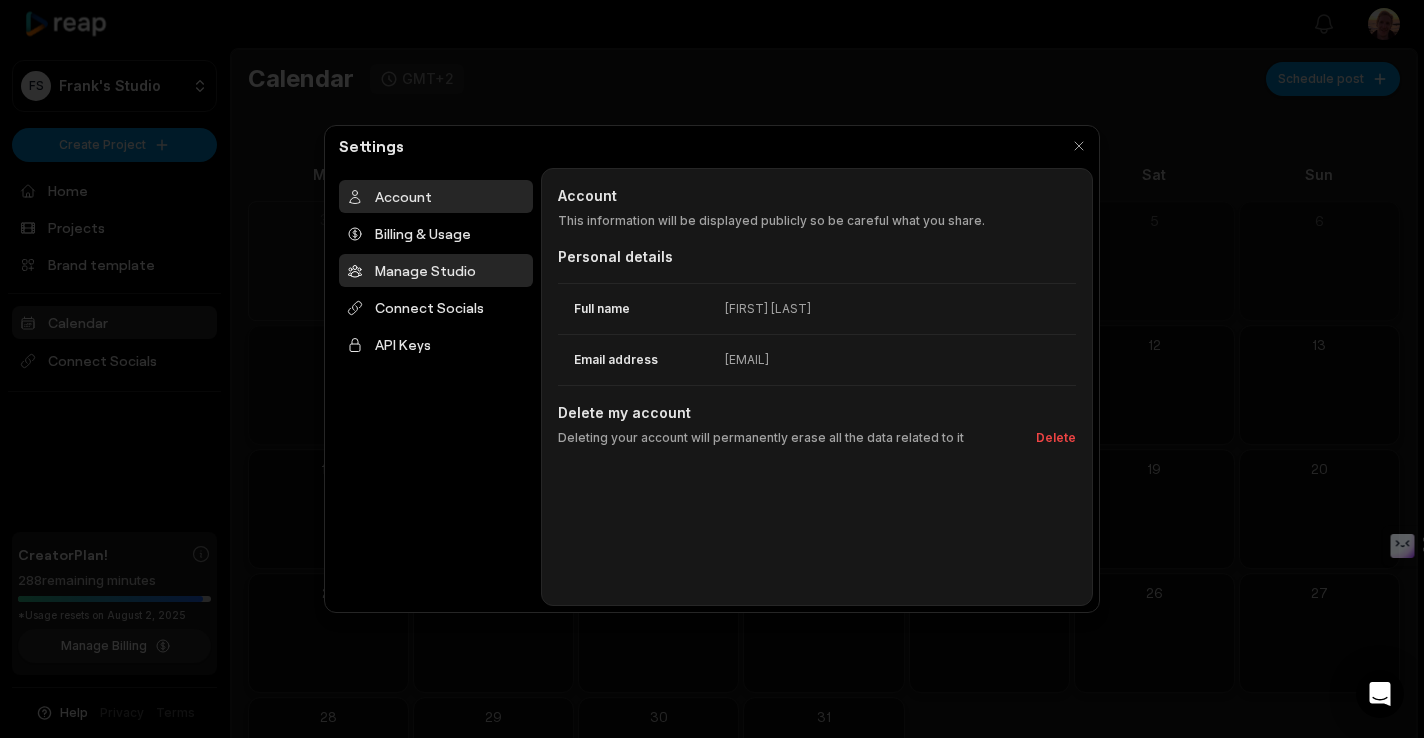 click on "Manage Studio" at bounding box center [436, 270] 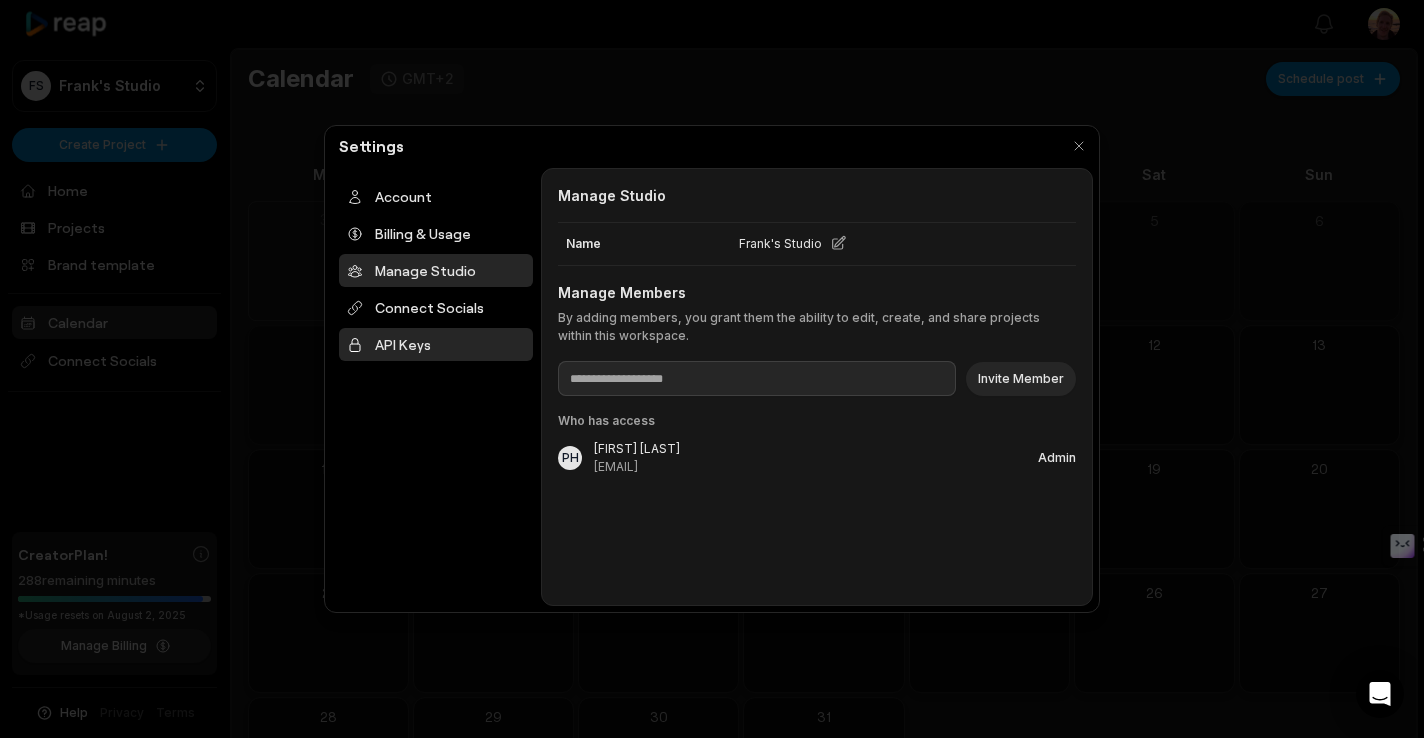 click on "API Keys" at bounding box center [436, 344] 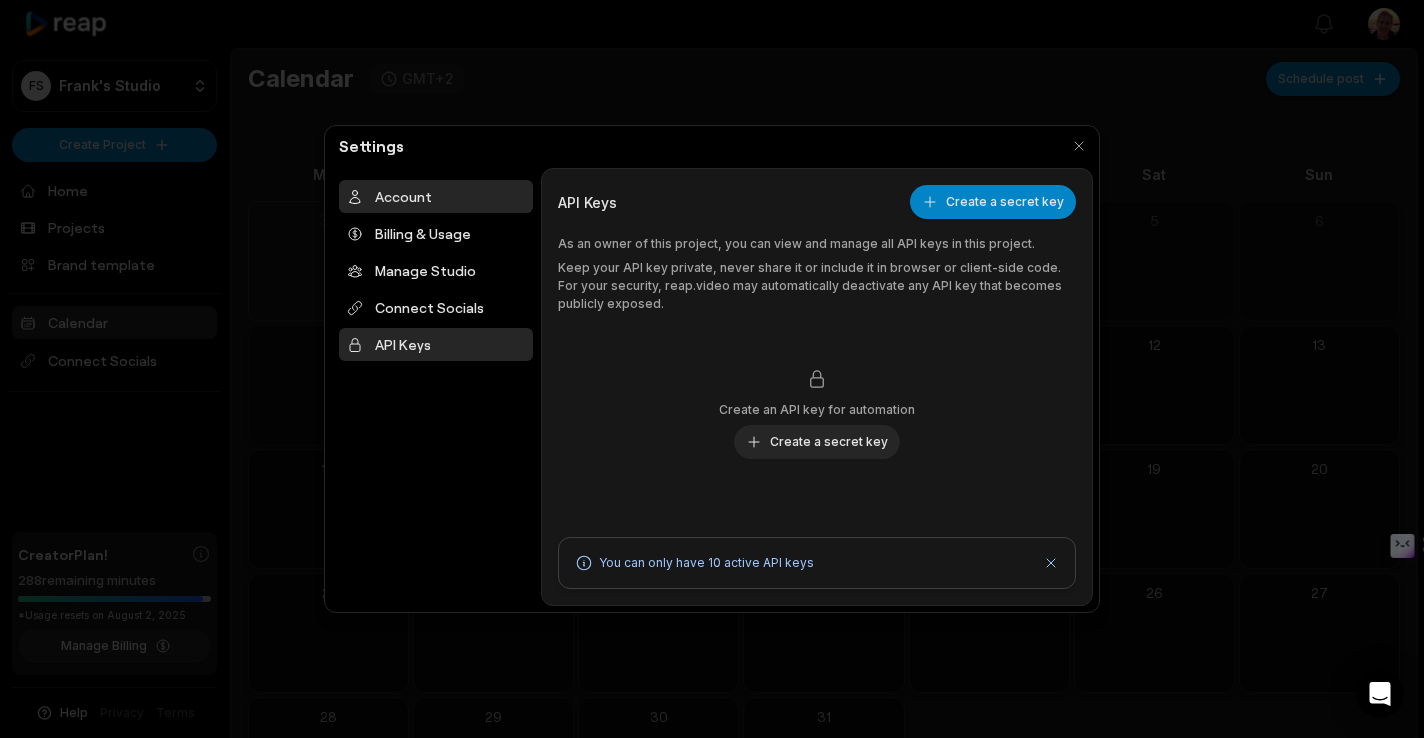 click on "Account" at bounding box center [436, 196] 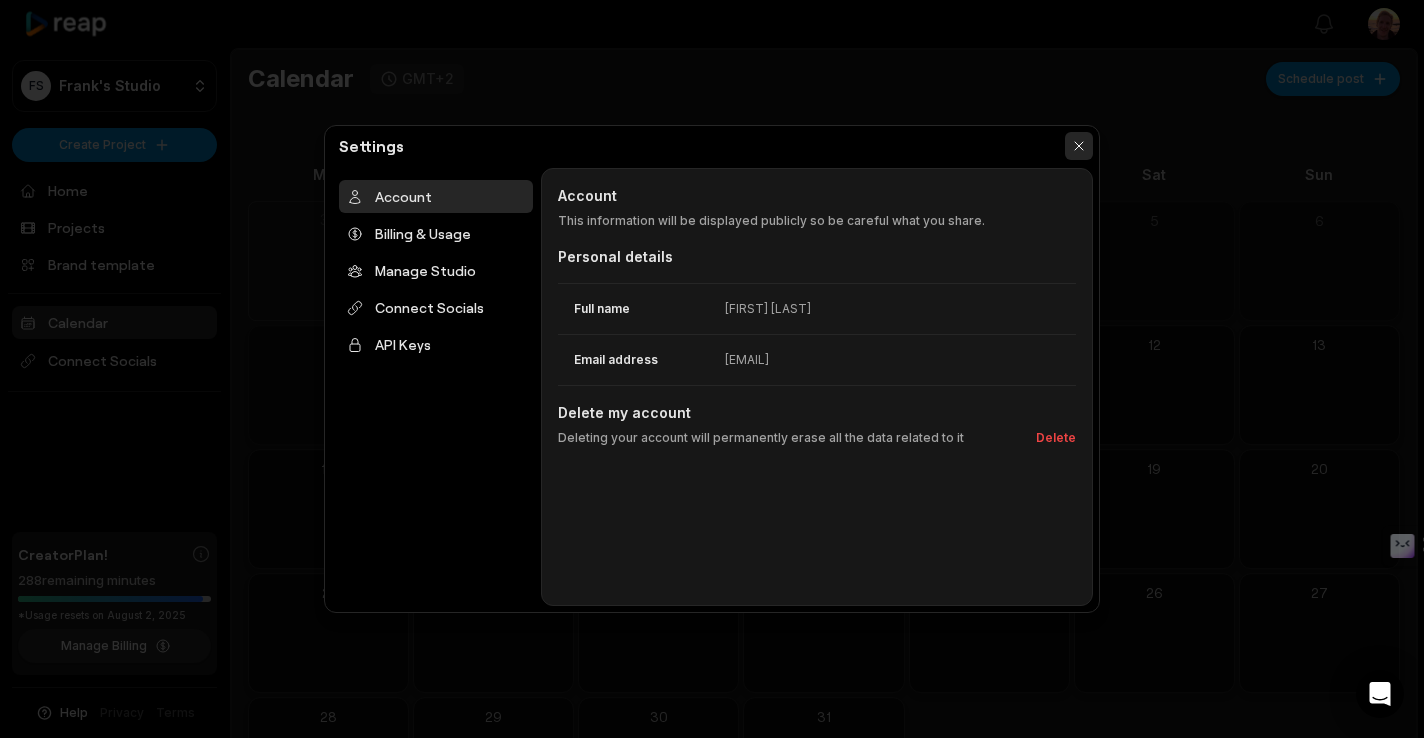 click at bounding box center (1079, 146) 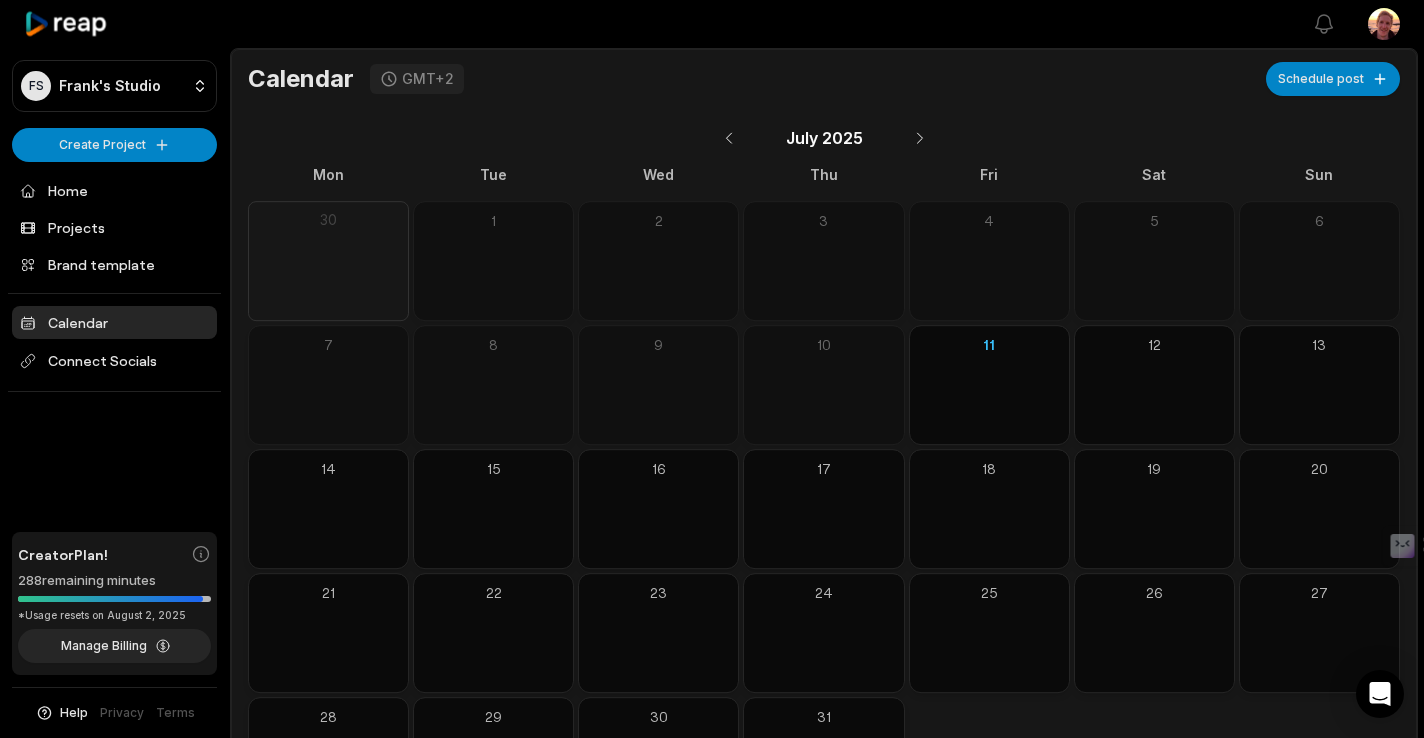 click on "Help" at bounding box center [74, 713] 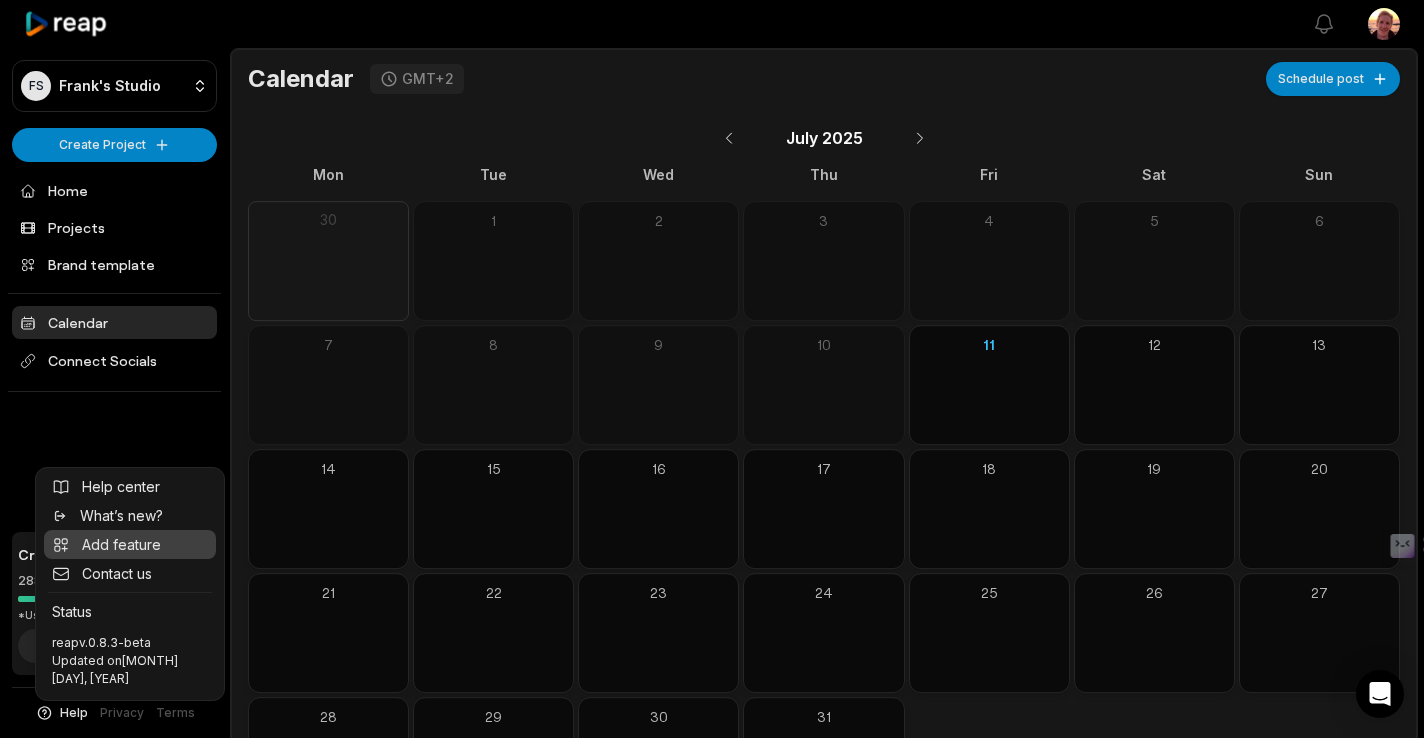 click on "Add feature" at bounding box center [121, 544] 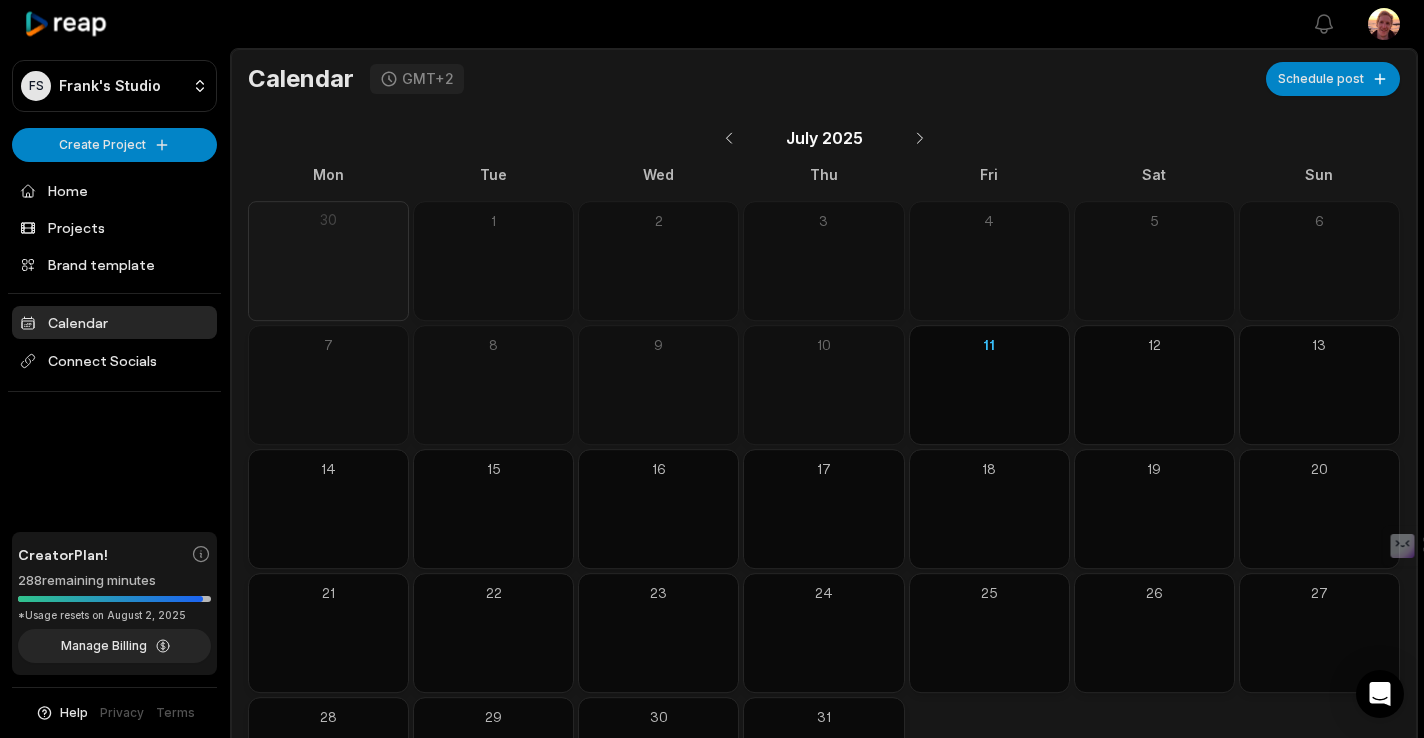 click on "Help" at bounding box center [74, 713] 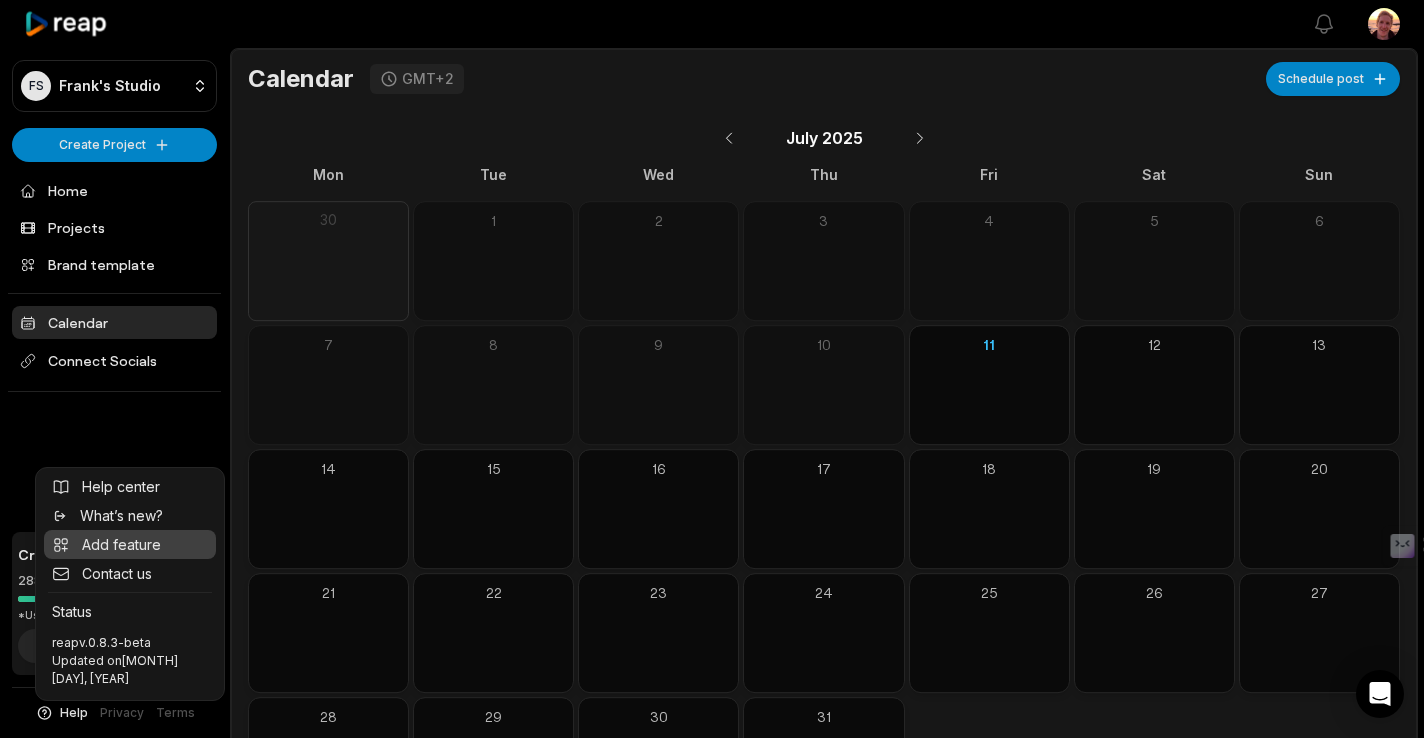 click on "Add feature" at bounding box center [121, 544] 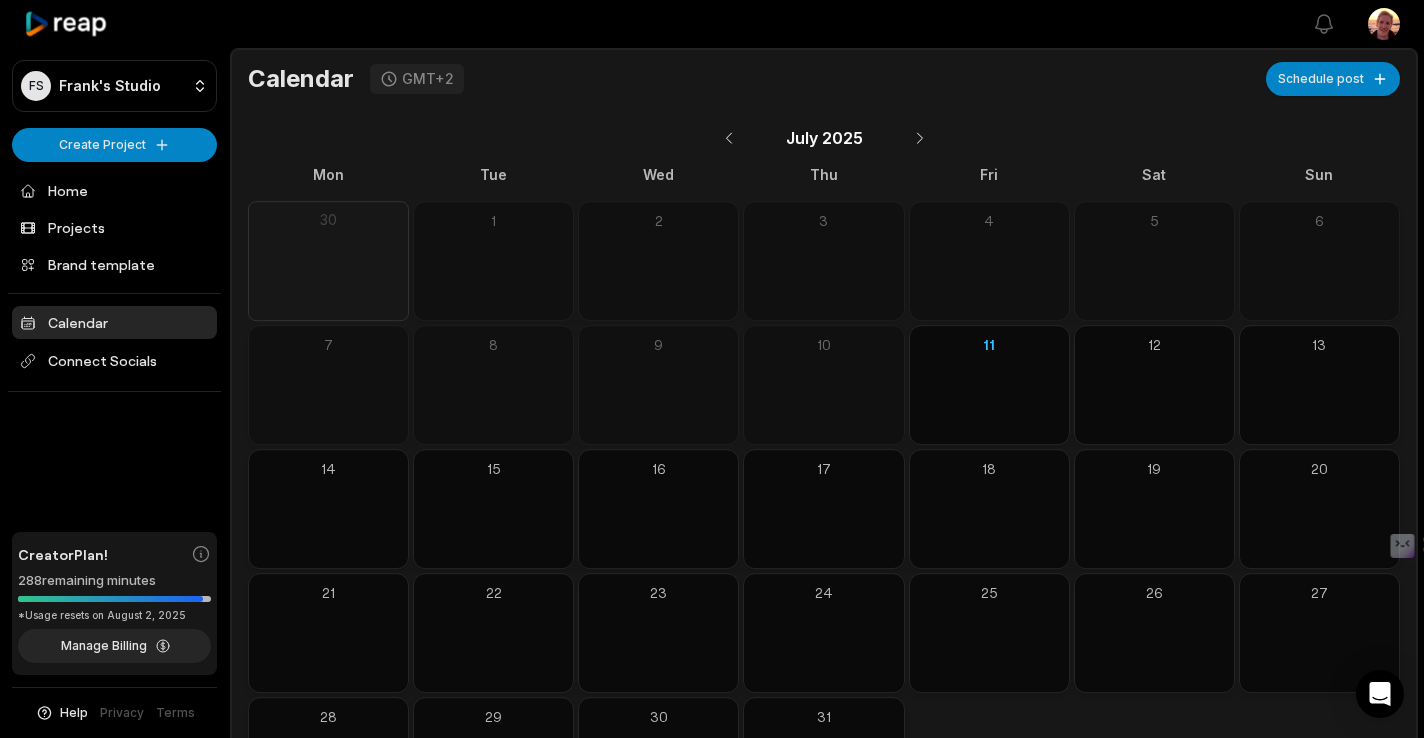 click on "Help" at bounding box center [74, 713] 